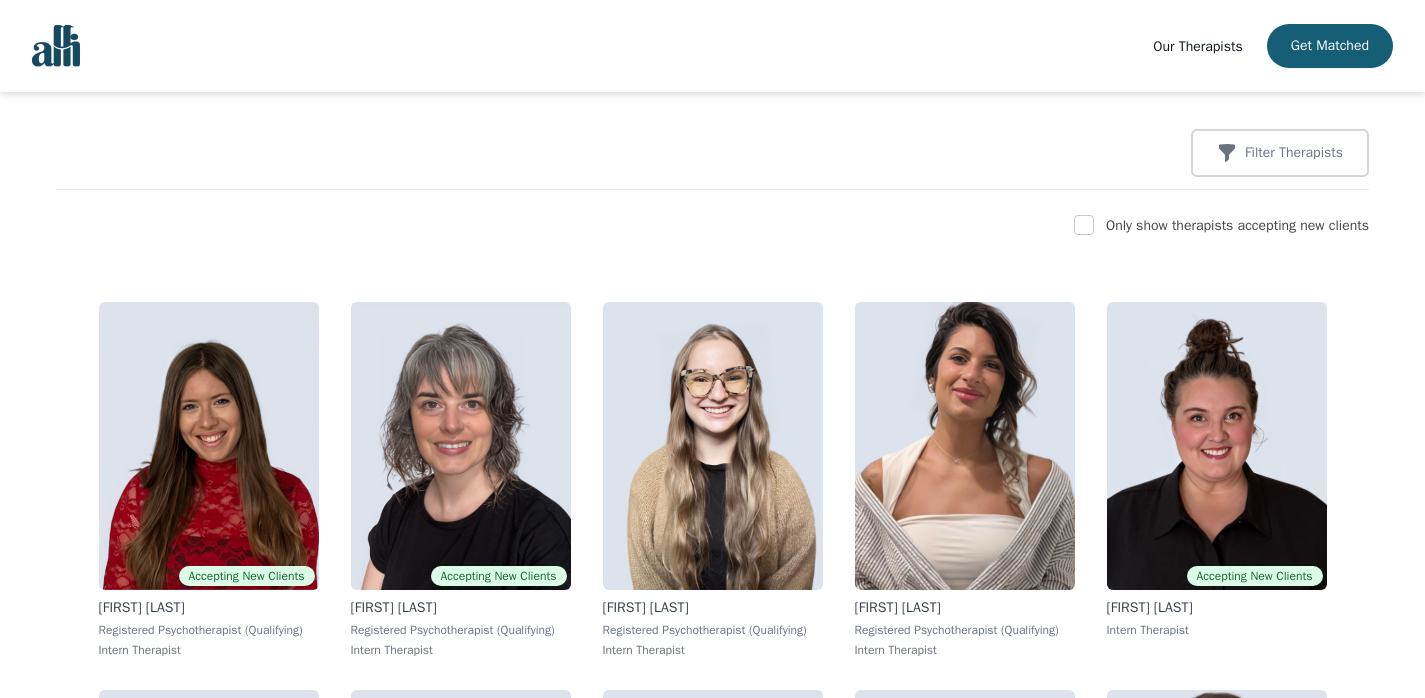 scroll, scrollTop: 0, scrollLeft: 0, axis: both 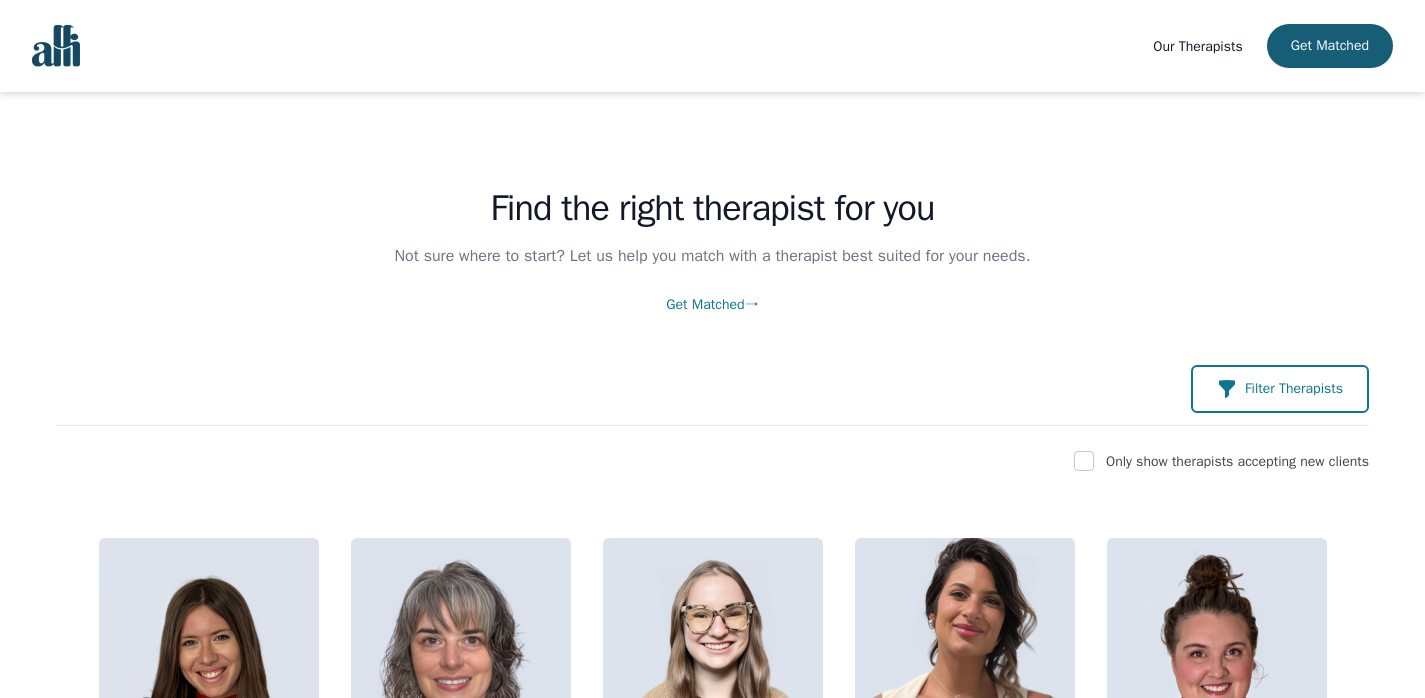 click on "Filter Therapists" at bounding box center [1294, 389] 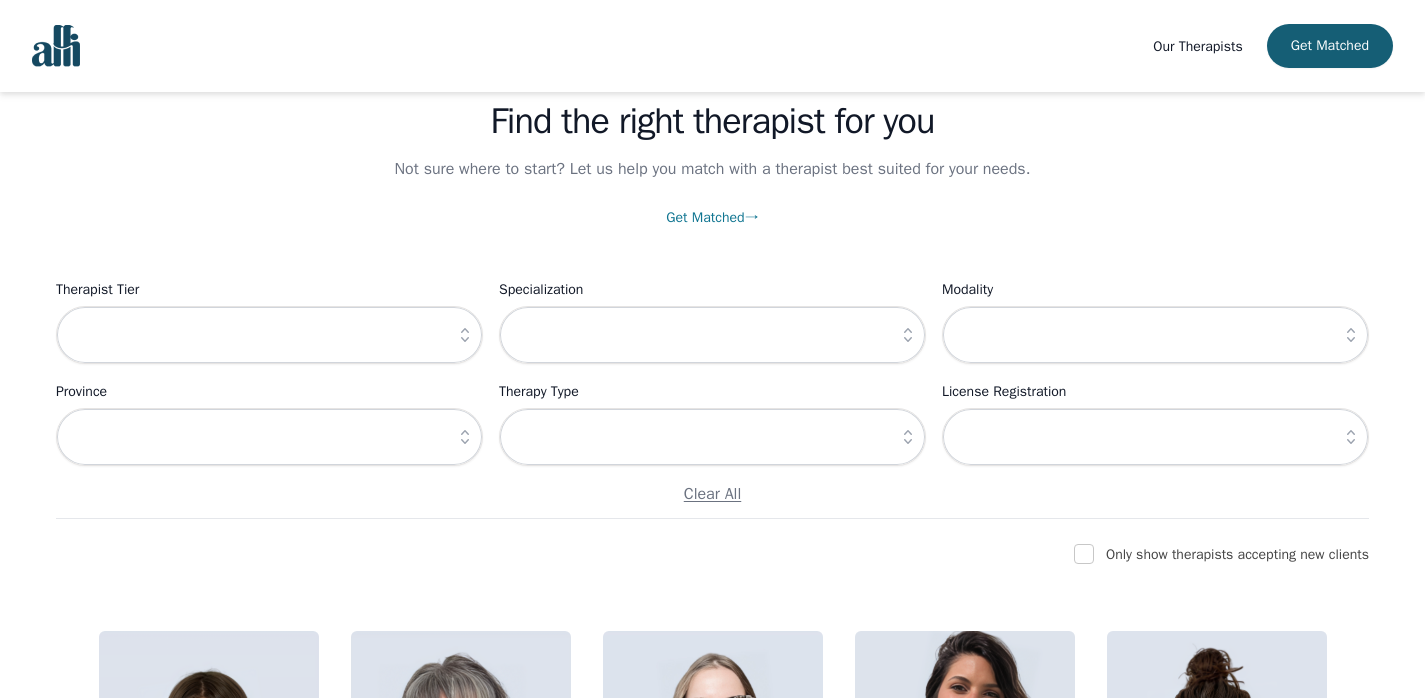 scroll, scrollTop: 91, scrollLeft: 0, axis: vertical 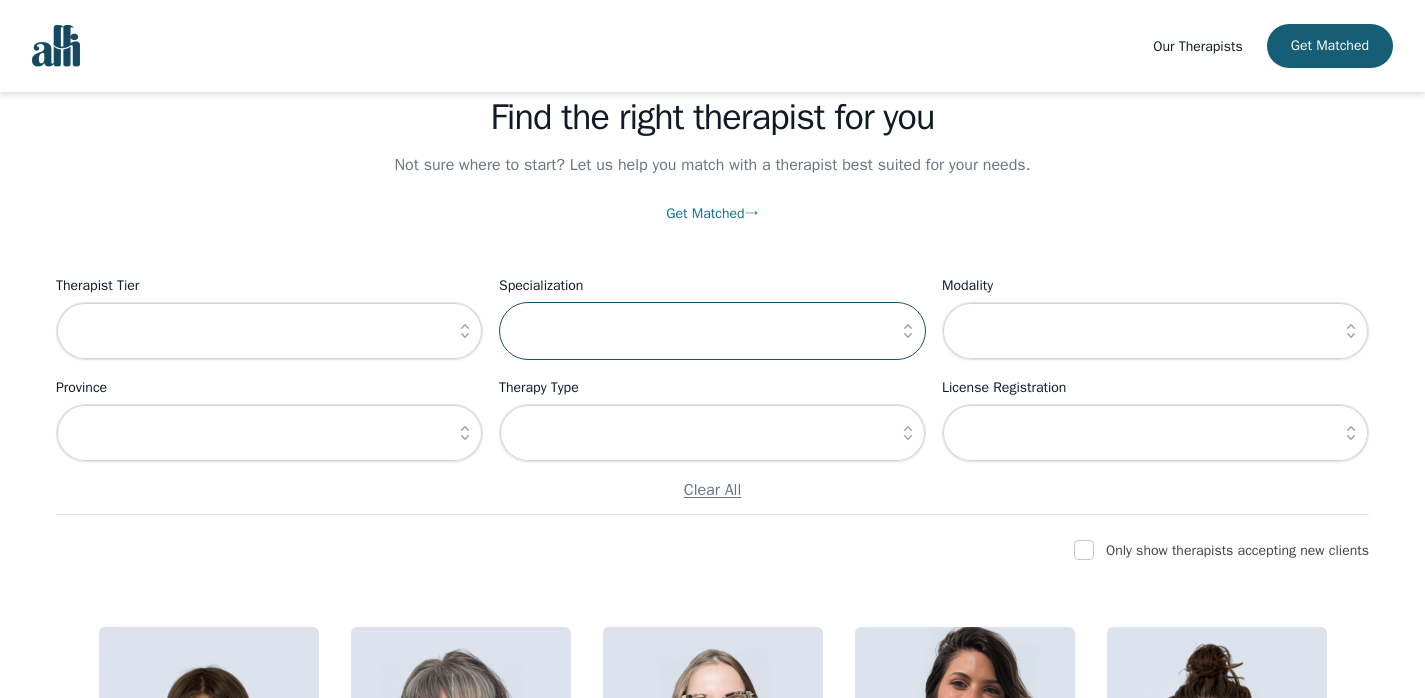 click at bounding box center (712, 331) 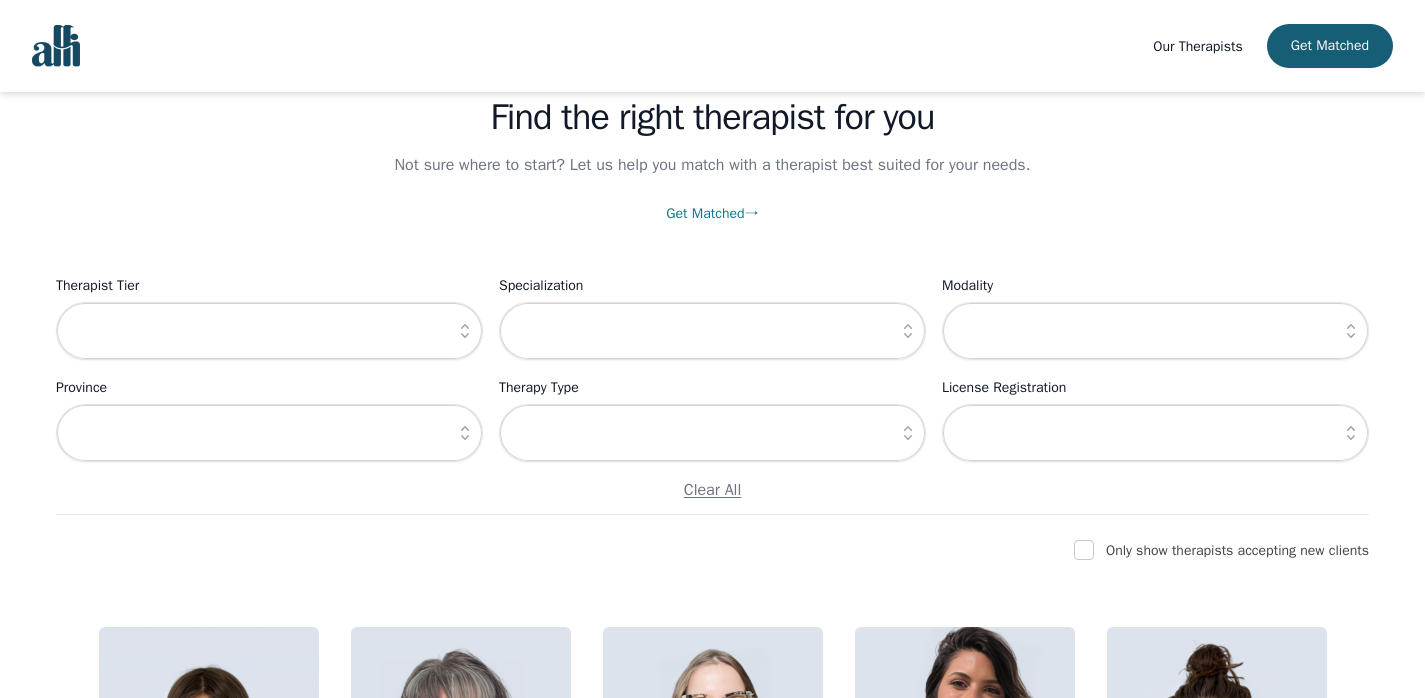 click at bounding box center (908, 331) 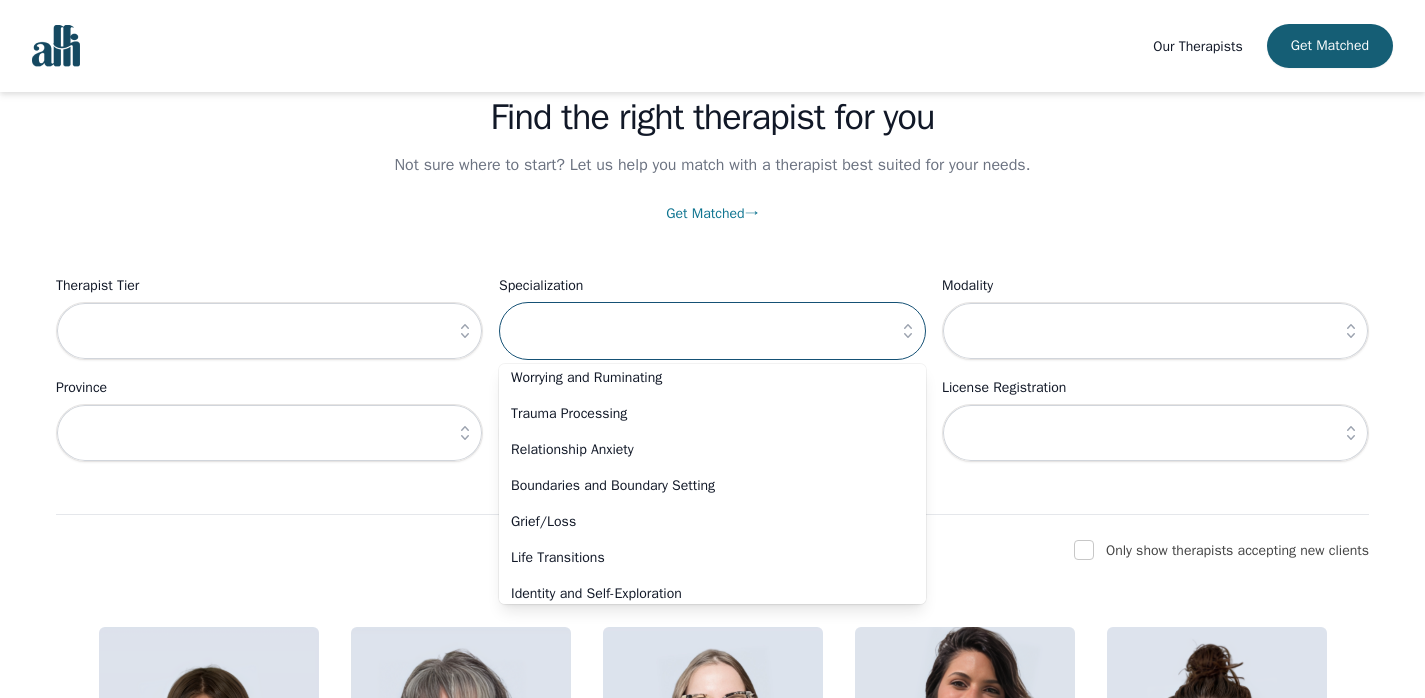 scroll, scrollTop: 145, scrollLeft: 0, axis: vertical 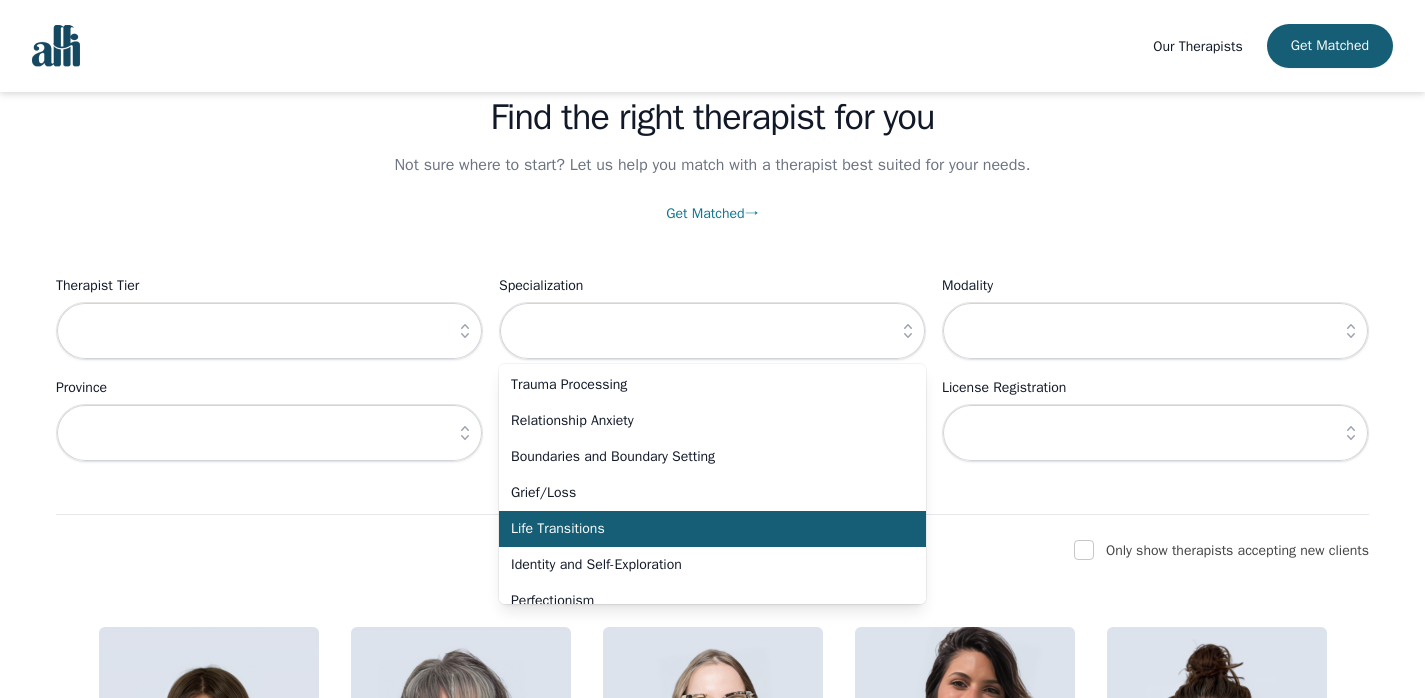 click on "Life Transitions" at bounding box center [700, 529] 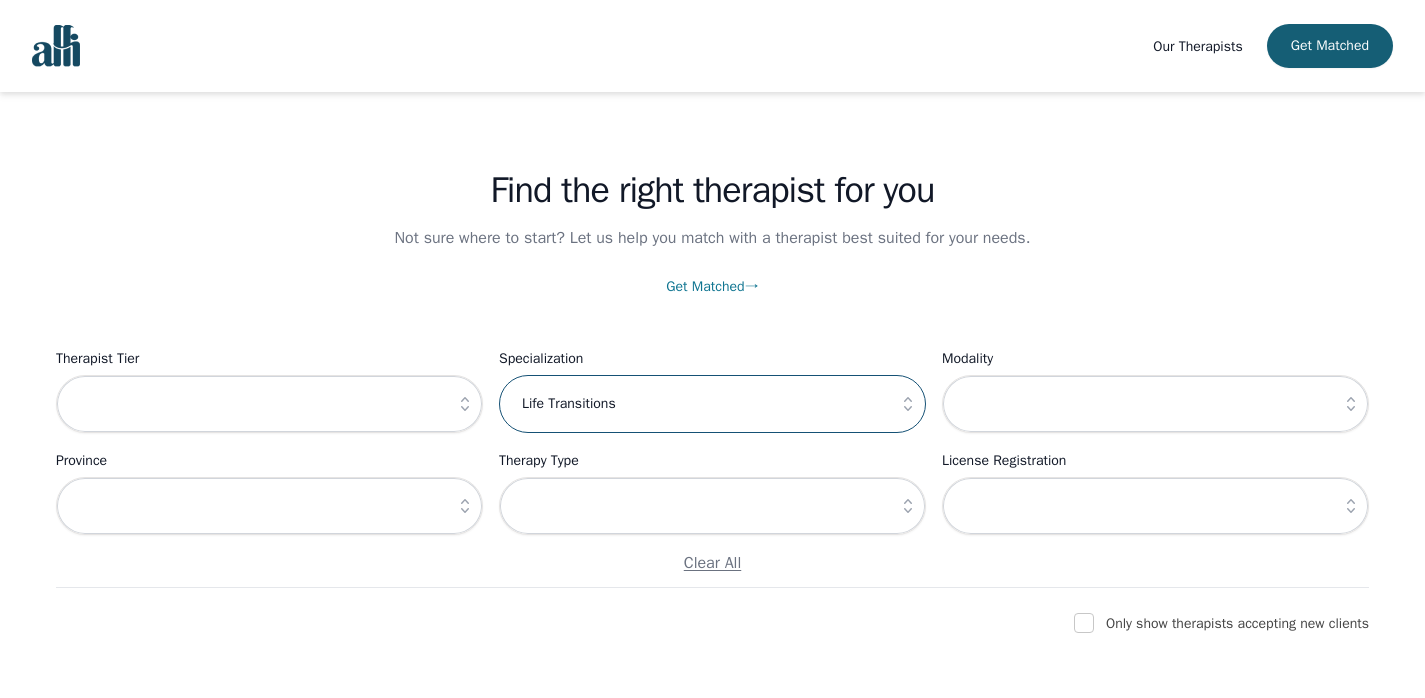 scroll, scrollTop: 0, scrollLeft: 0, axis: both 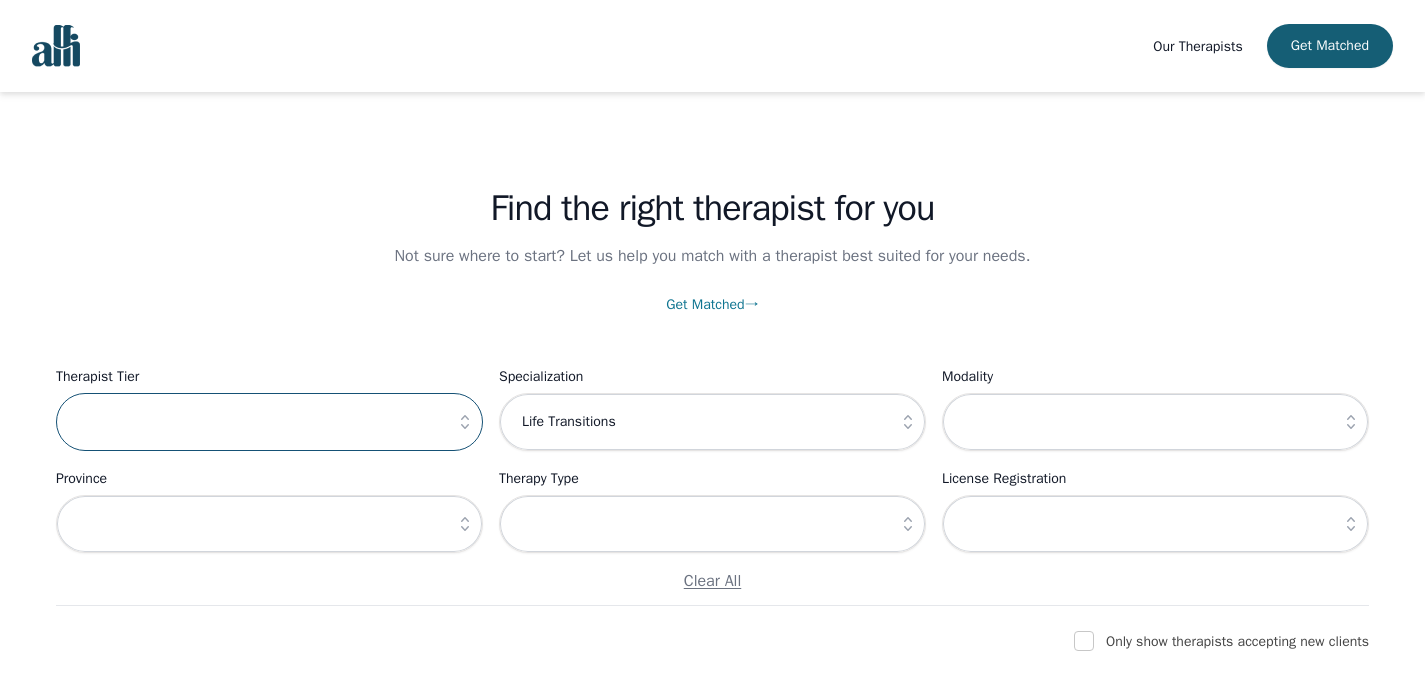 click at bounding box center [269, 422] 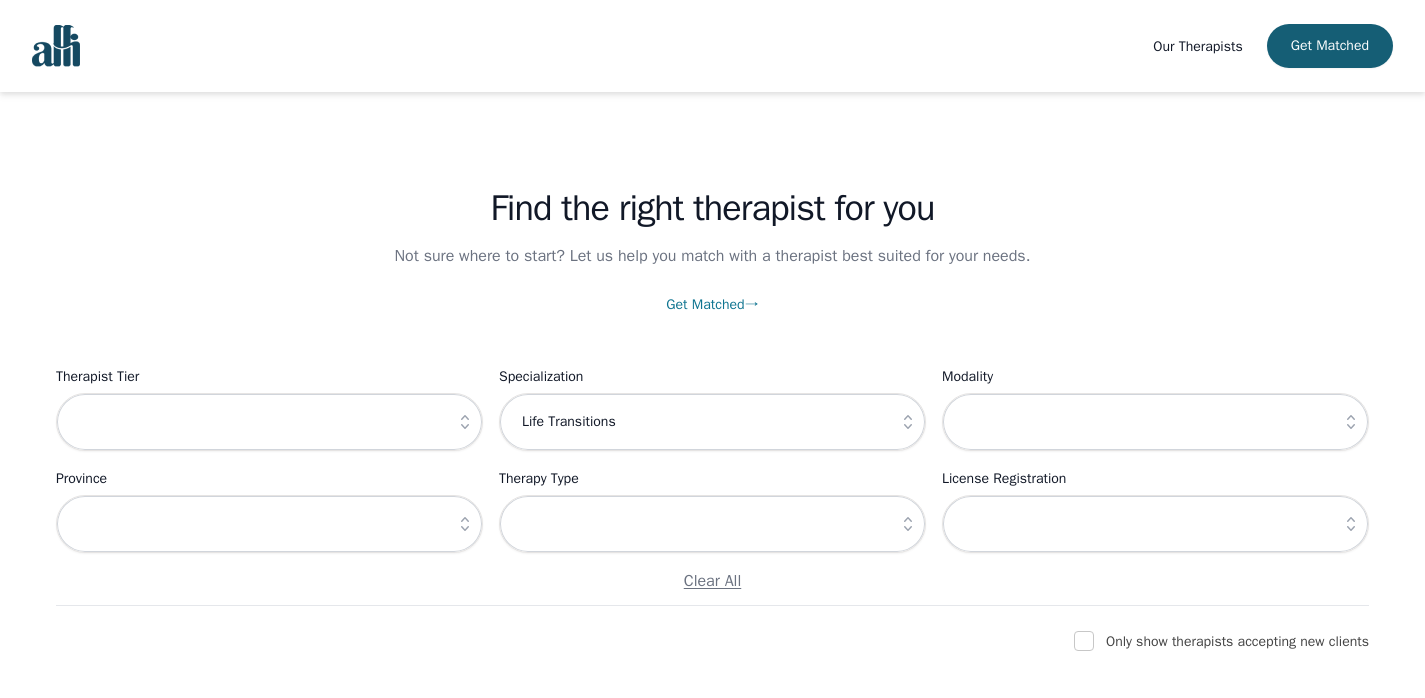 click at bounding box center [465, 422] 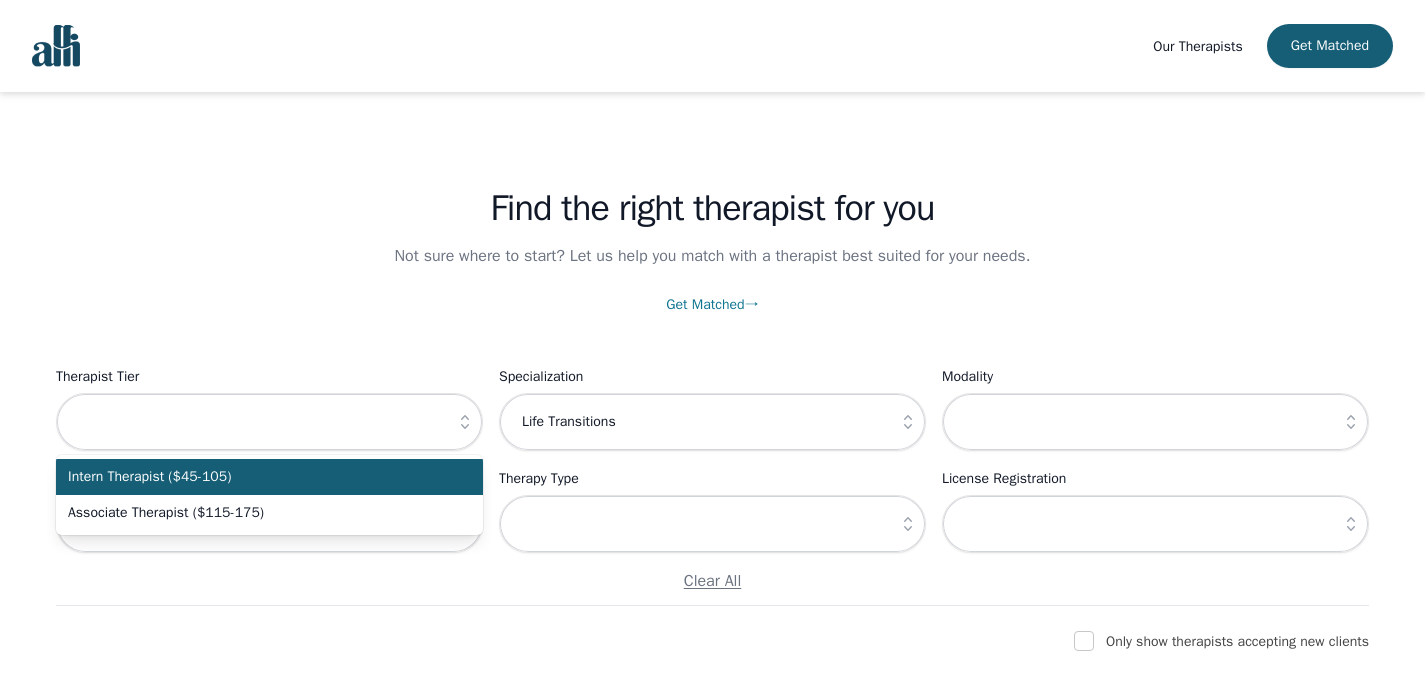 click on "Intern Therapist ($45-105)" at bounding box center [257, 477] 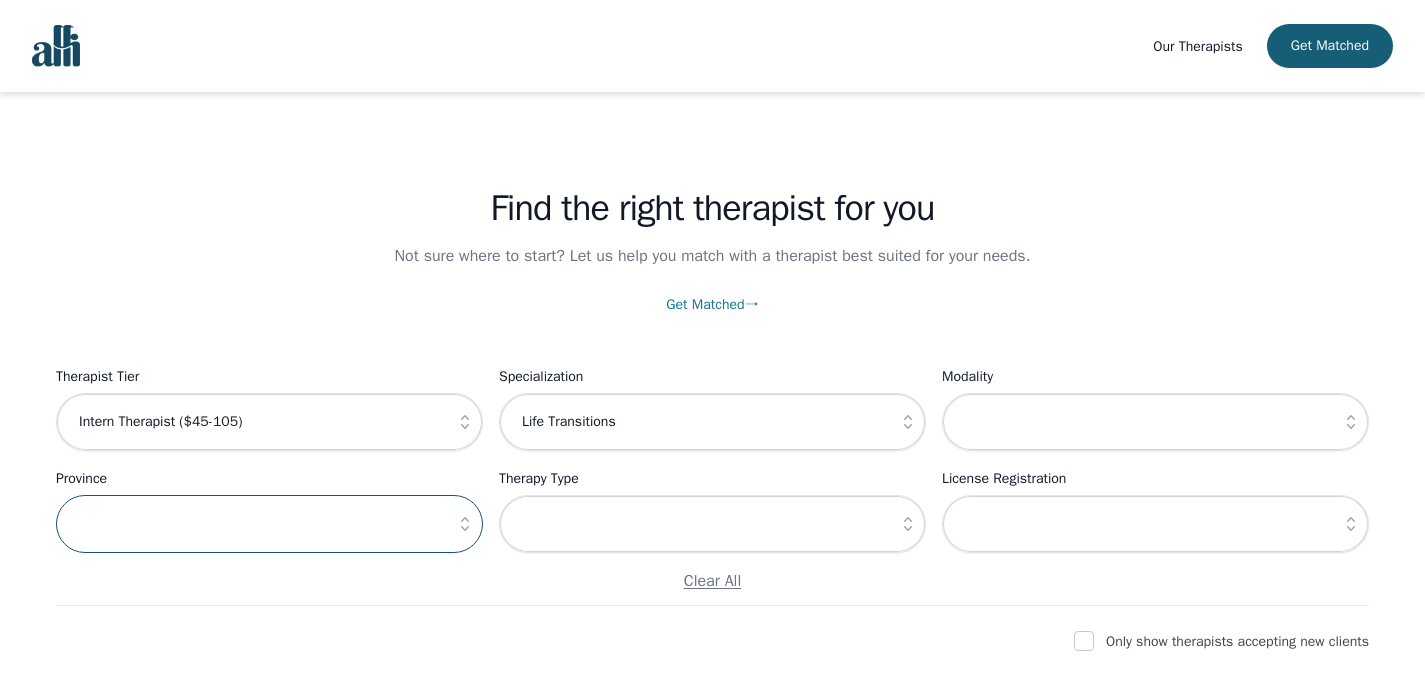 click at bounding box center (269, 524) 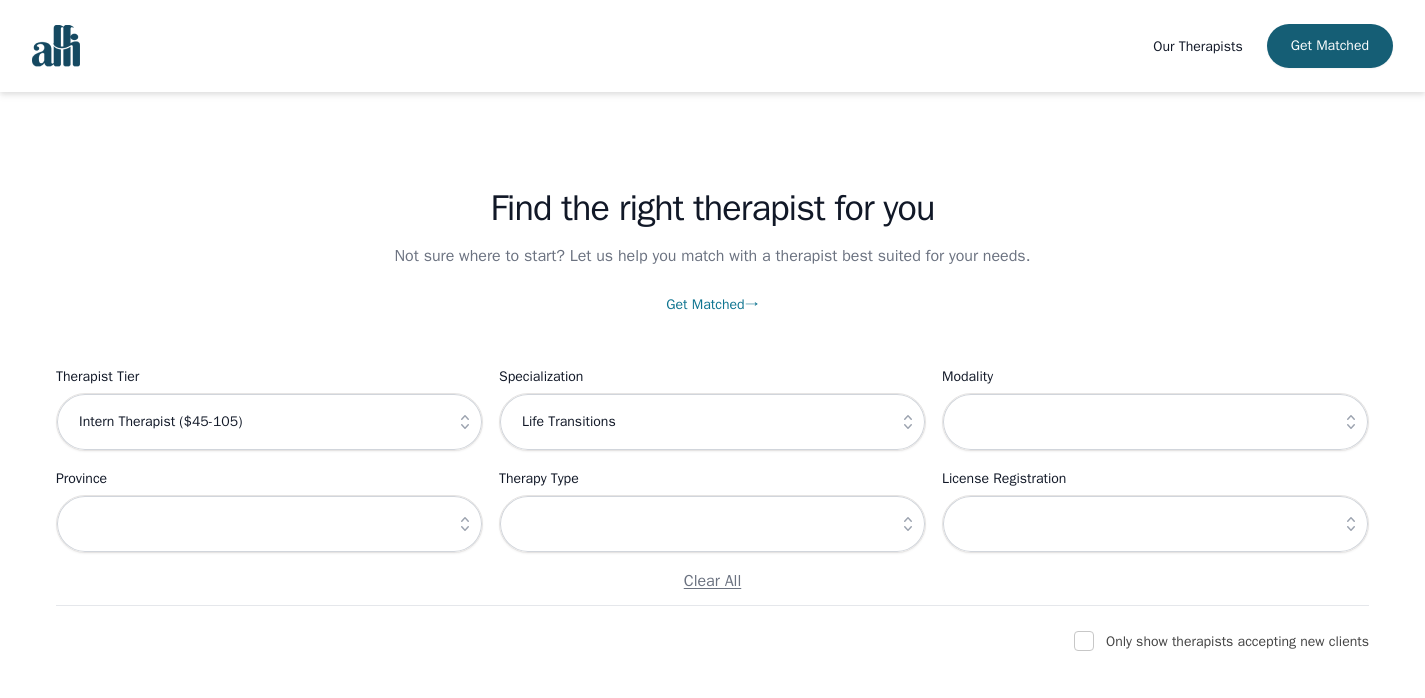 click at bounding box center [465, 524] 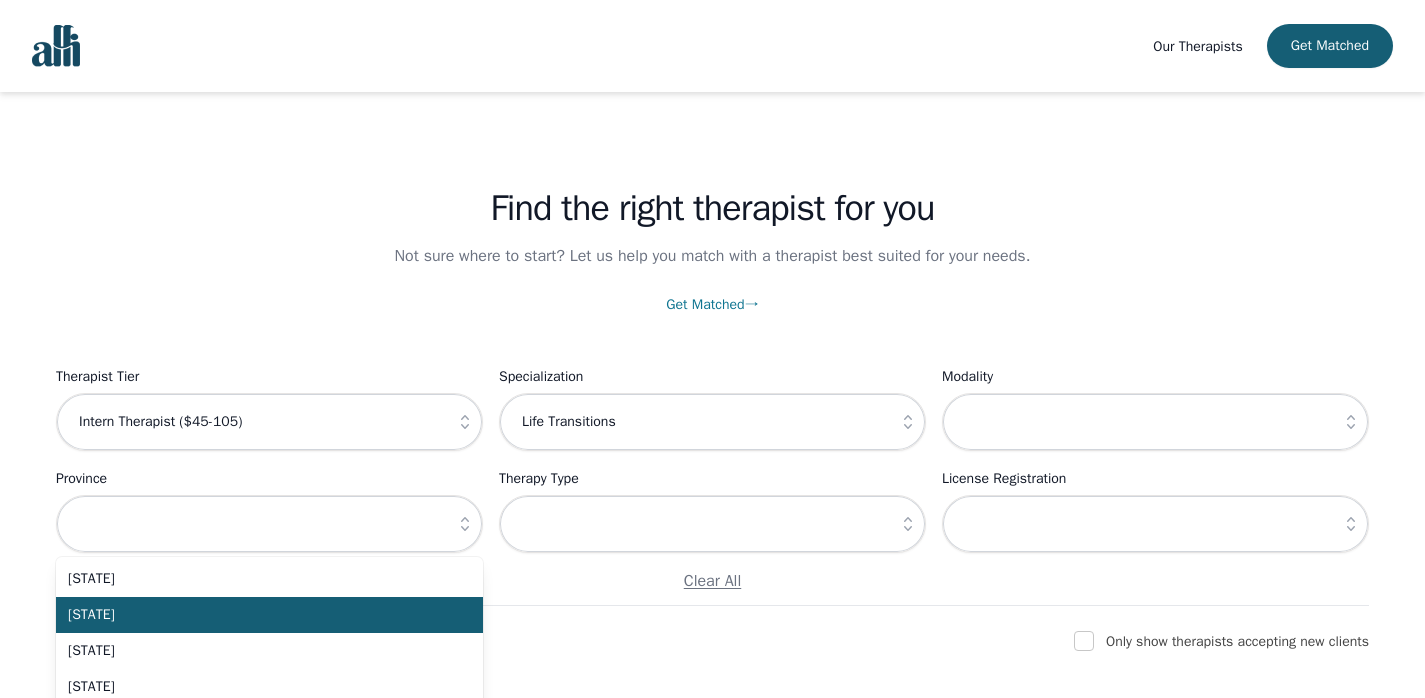 click on "[STATE]" at bounding box center [257, 615] 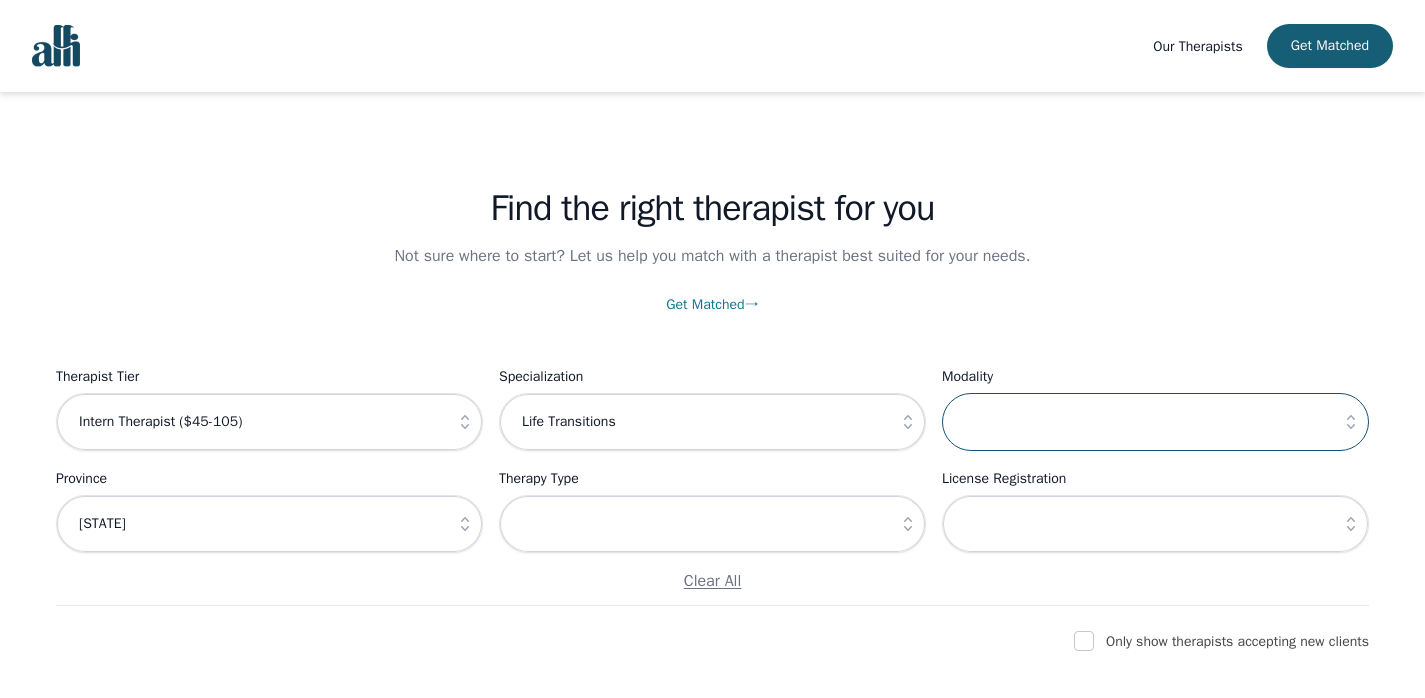 click at bounding box center [1155, 422] 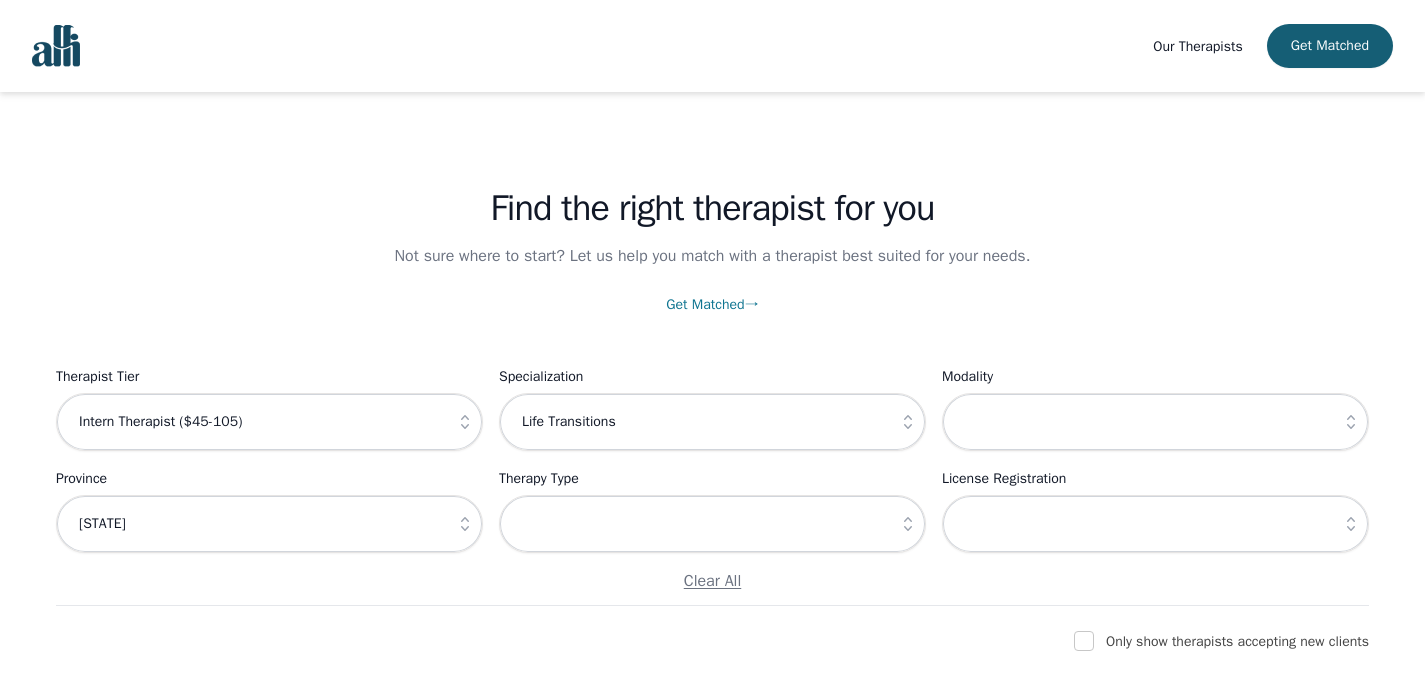 click at bounding box center [1351, 422] 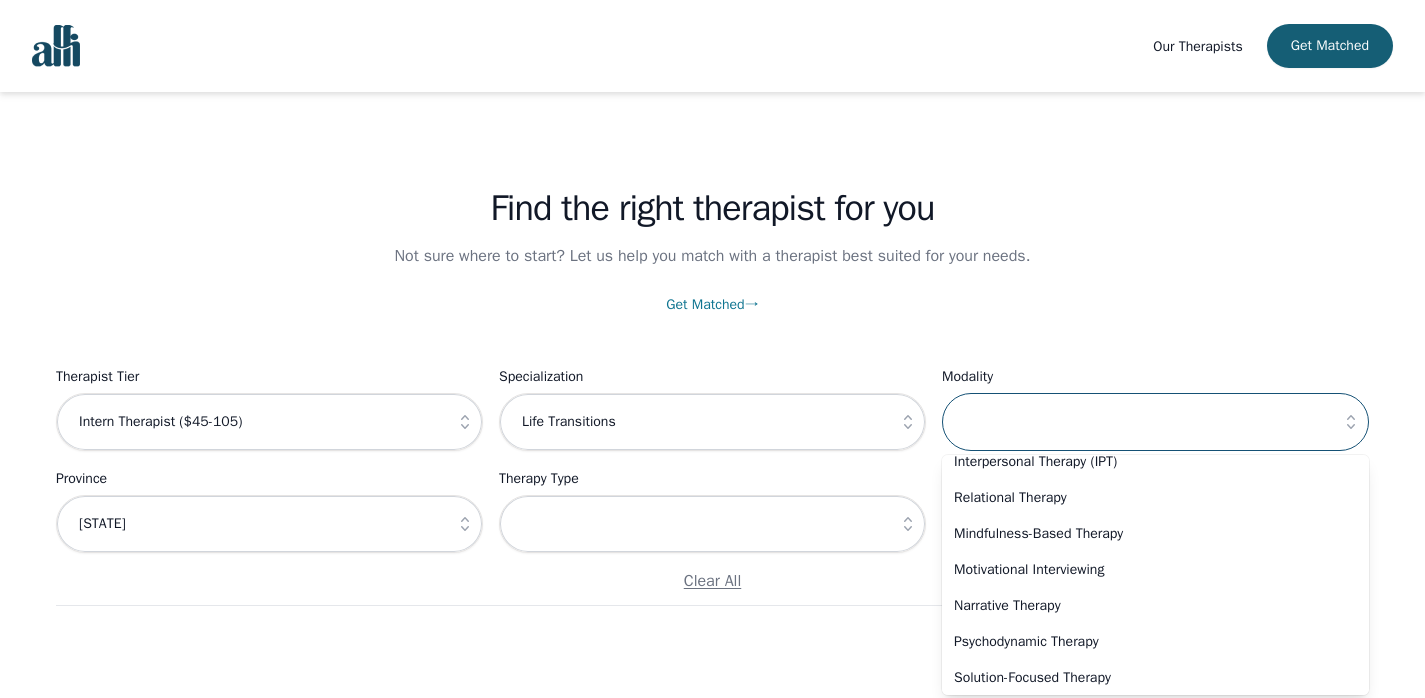 scroll, scrollTop: 344, scrollLeft: 0, axis: vertical 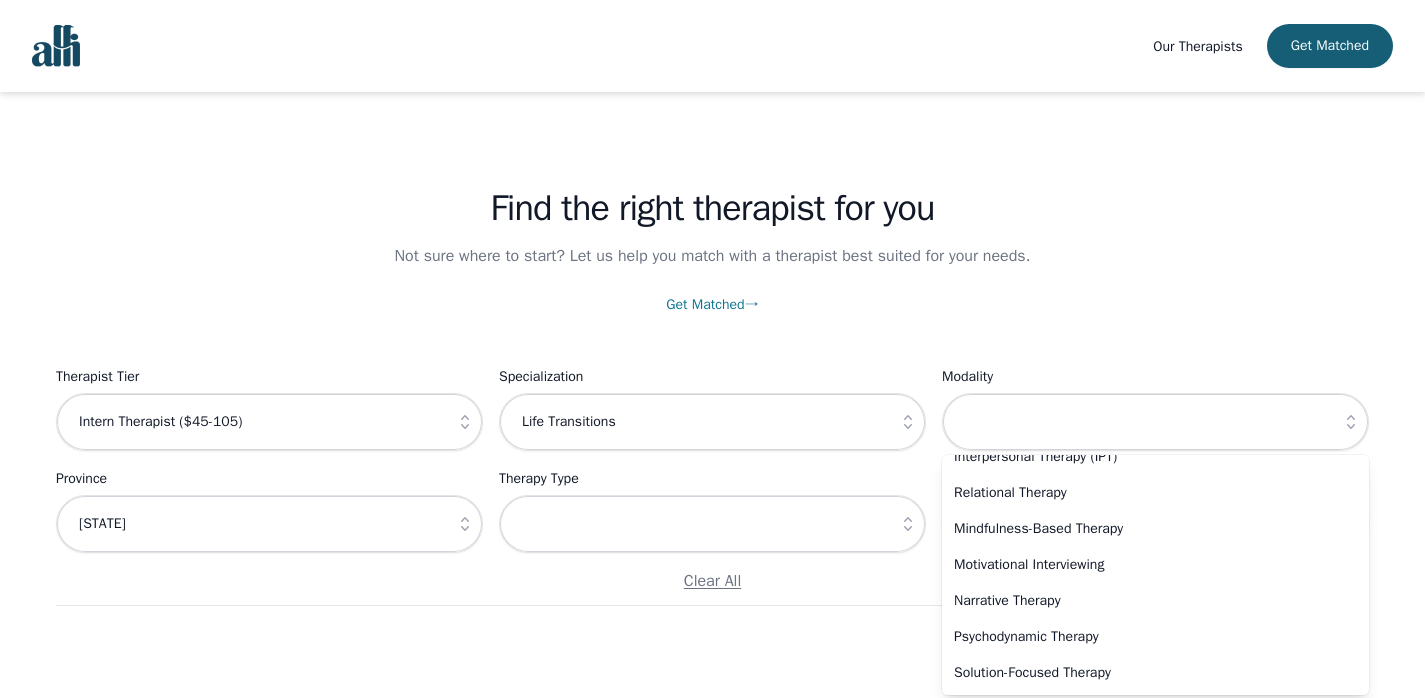 click on "Our Therapists Get Matched Find the right therapist for you Not sure where to start? Let us help you match with a therapist best suited for your needs. Get Matched  → Filter Therapists Therapist Tier Intern Therapist ($45-105) Specialization Life Transitions Modality Gottman Method Couples Therapy Cognitive Behavioral Therapy (CBT) Acceptance and Commitment Therapy (ACT) Dialectical Behavioral Therapy (DBT) Emotionally Focused Therapy (EFT) Eye Movement Desensitization and Reprocessing (EMDR) Internal Family Systems (IFS) Therapy Structural Family Therapy Family Systems Therapy Interpersonal Therapy (IPT) Relational Therapy Mindfulness-Based Therapy Motivational Interviewing Narrative Therapy Psychodynamic Therapy Solution-Focused Therapy Strength-Based Therapy Collaborative Proactive Solutions Trauma-Focused Therapy Trauma-Informed Therapy Humanistic Therapy Brief Psychodynamic Therapy Schema Therapy Play Therapy Art Therapy Expressive Art Therapy Music Therapy Sand Tray Therapy Parent-Child Interaction (PCIT) Christian Counselling" at bounding box center [712, 3113] 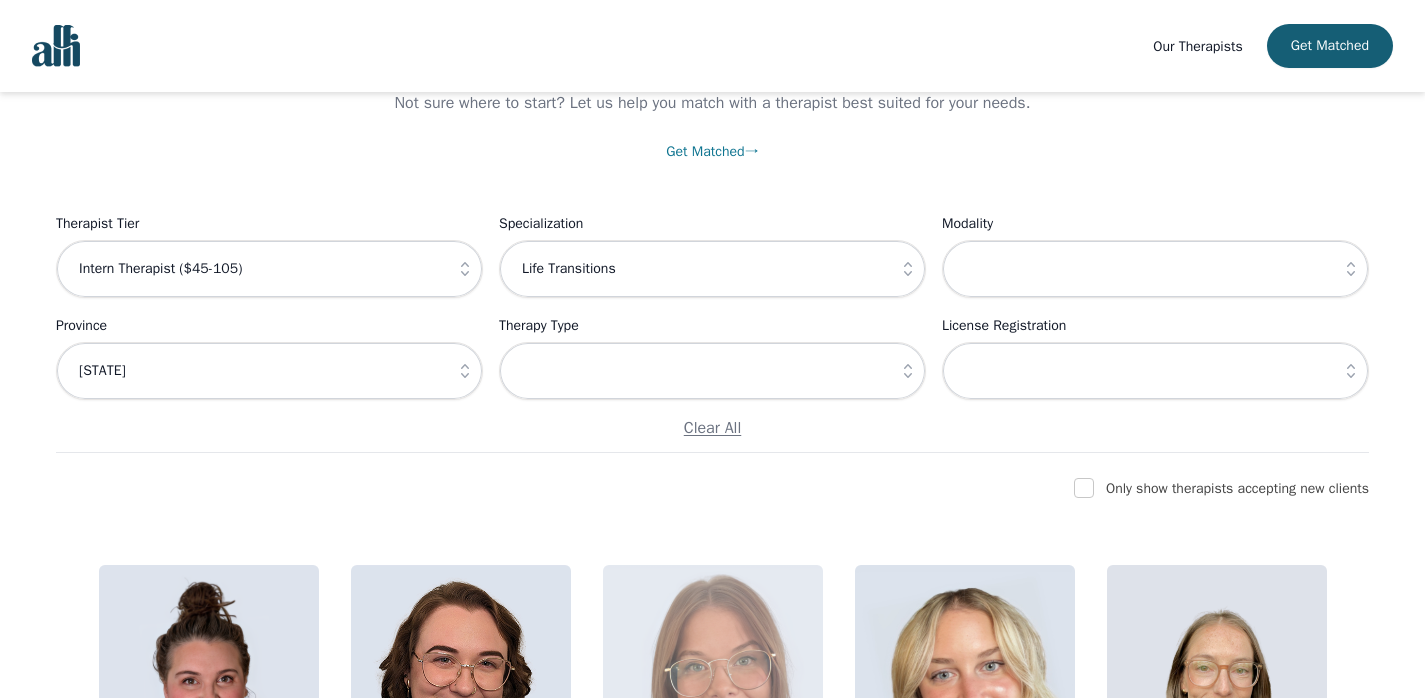 scroll, scrollTop: 143, scrollLeft: 0, axis: vertical 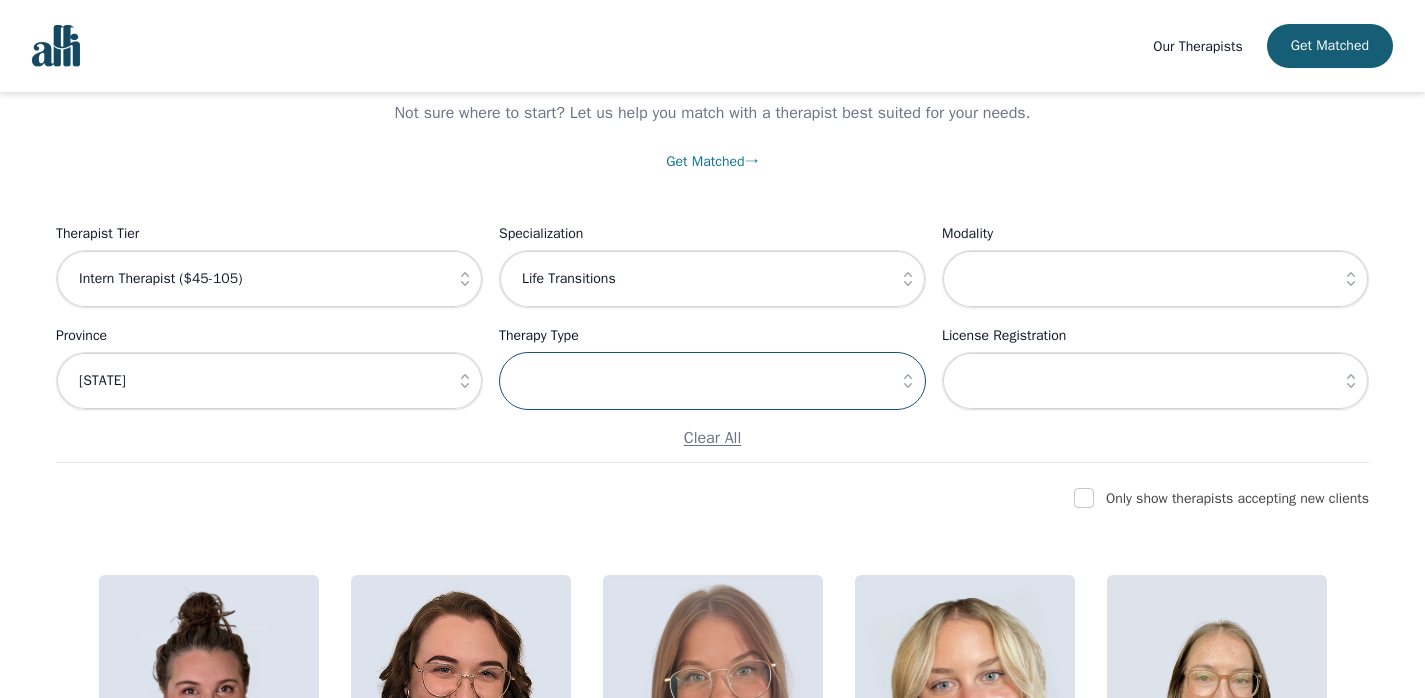 click at bounding box center [712, 381] 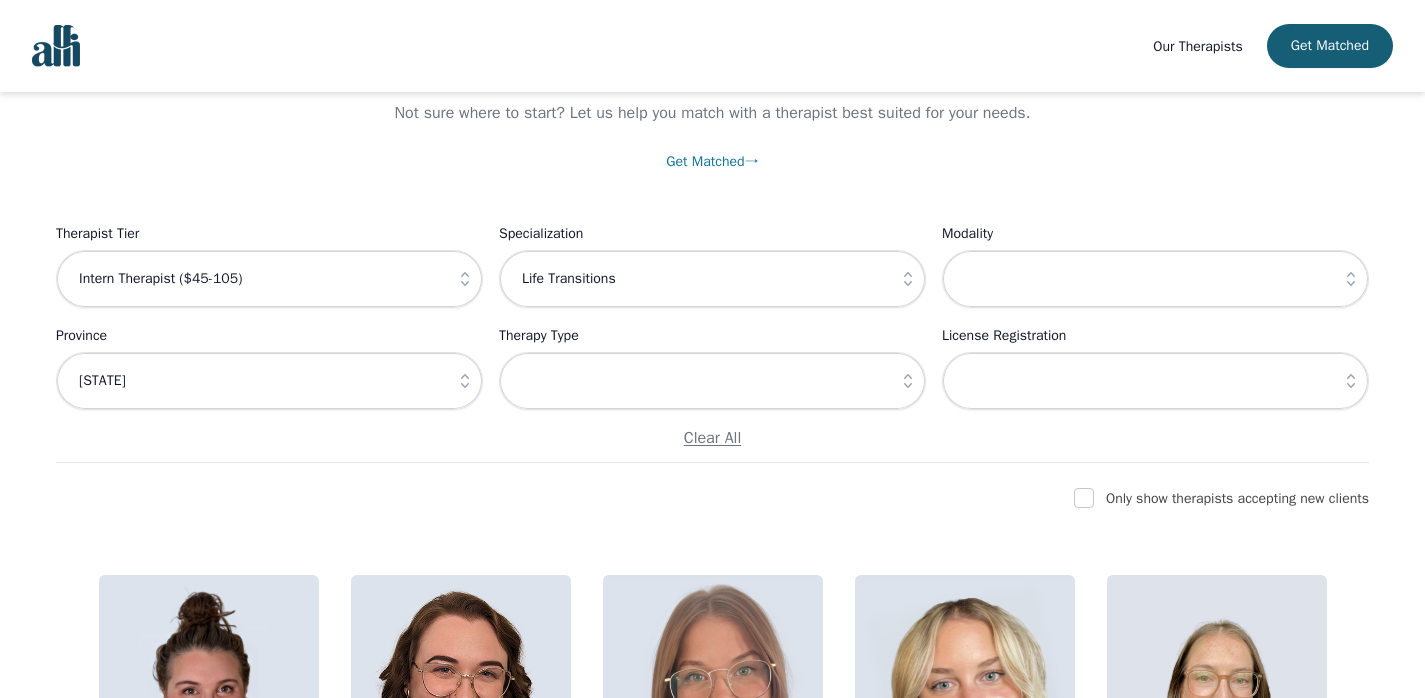 click on "License Registration" at bounding box center [1155, 367] 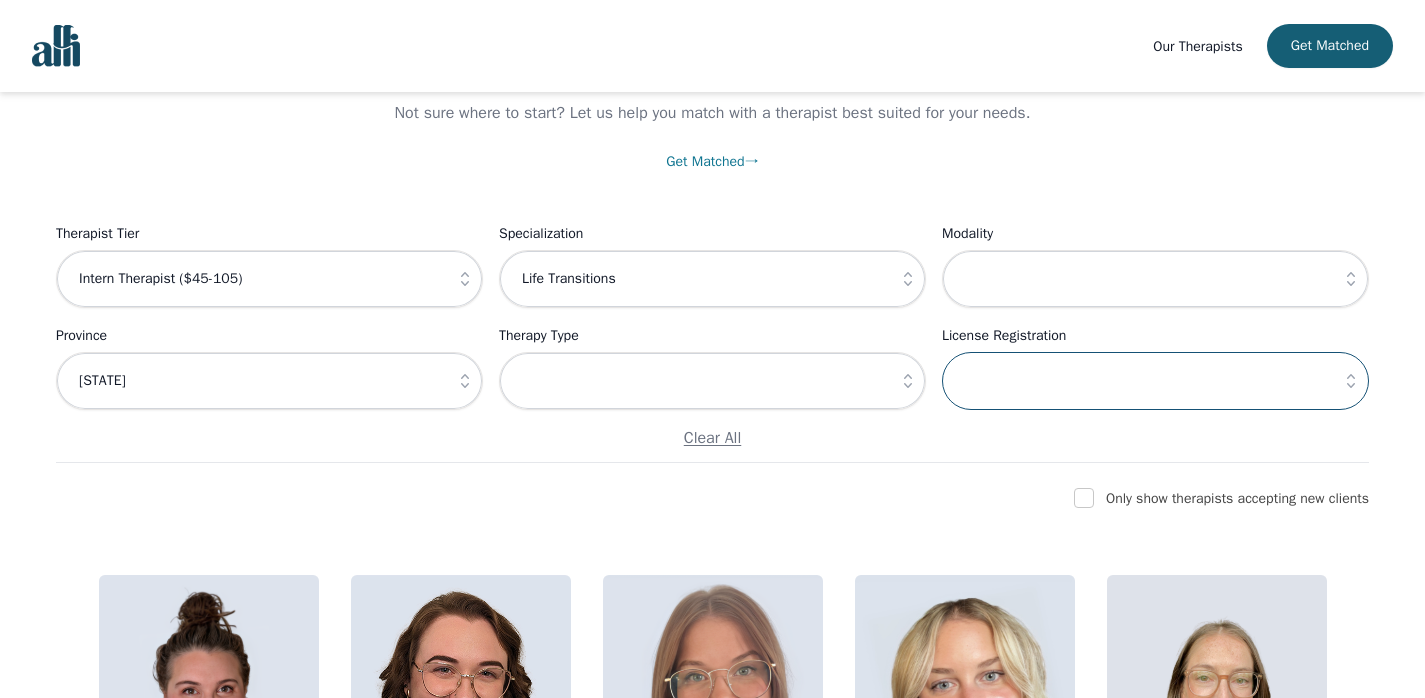 click at bounding box center [1155, 381] 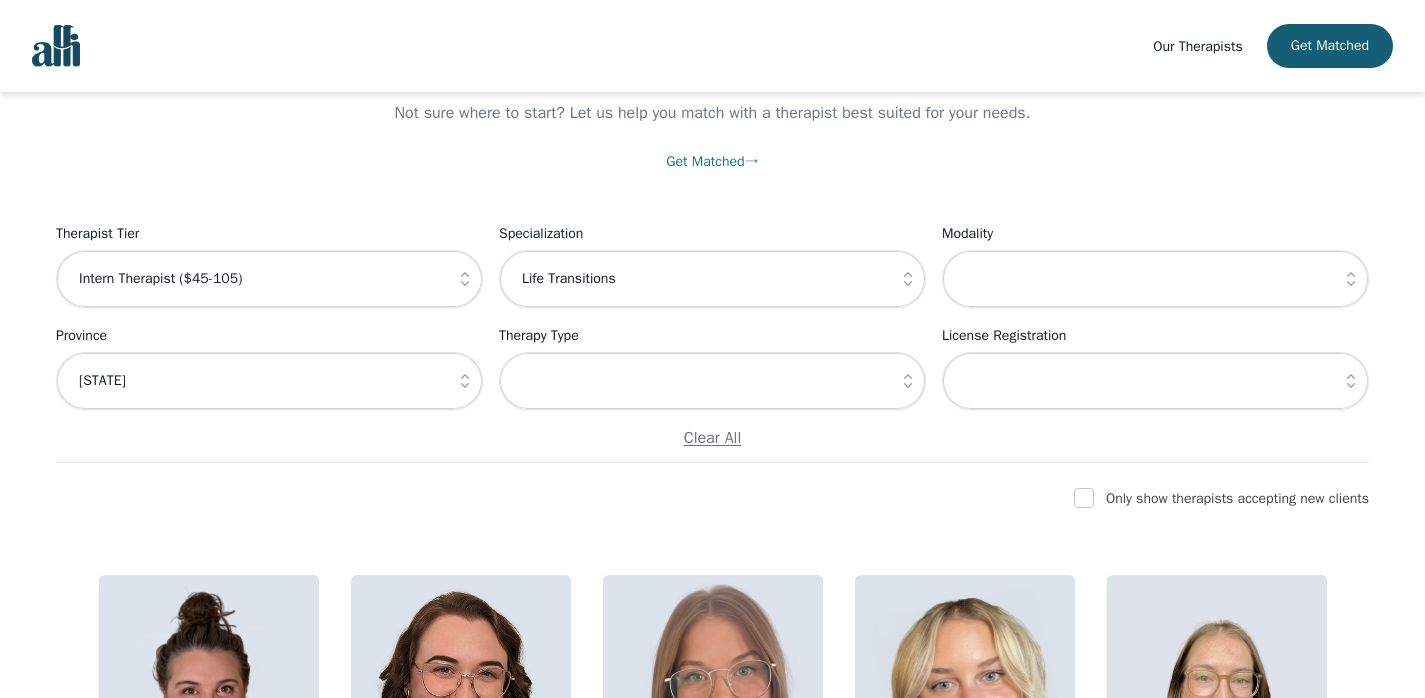click at bounding box center [1351, 381] 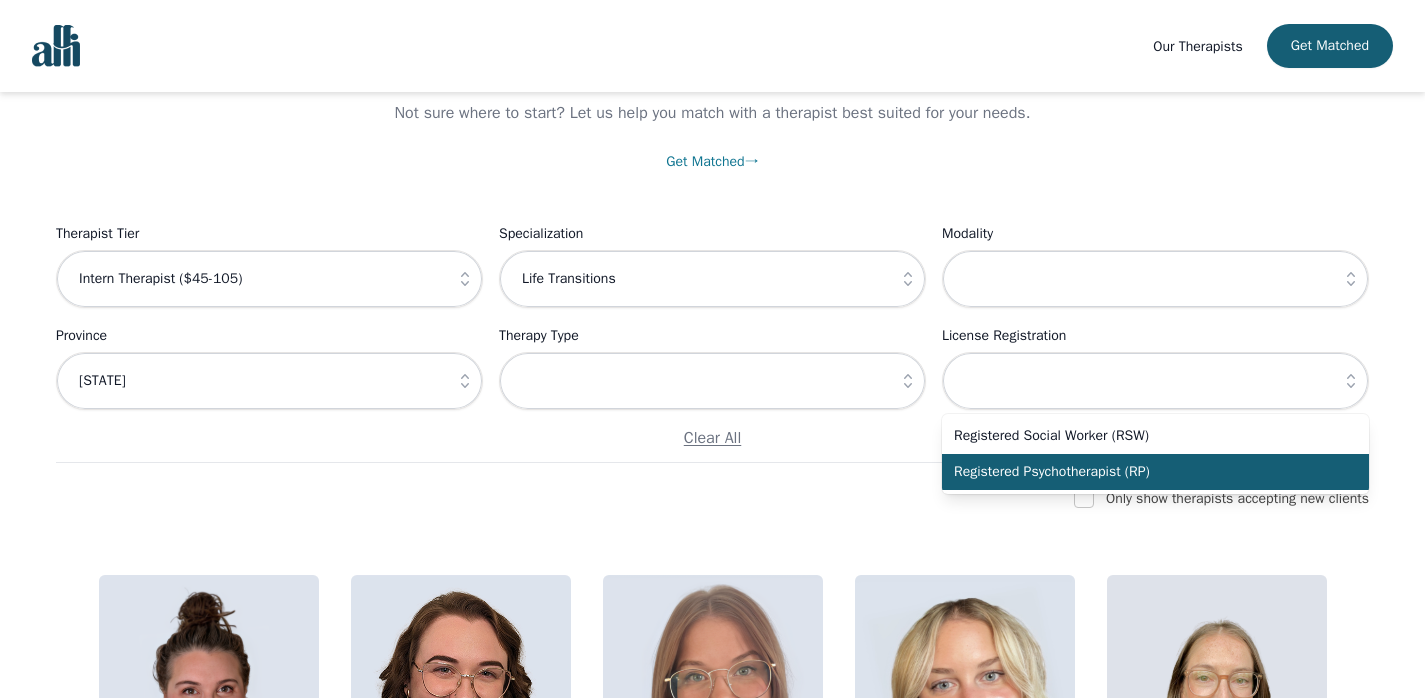 click on "Registered Psychotherapist (RP)" at bounding box center [1143, 472] 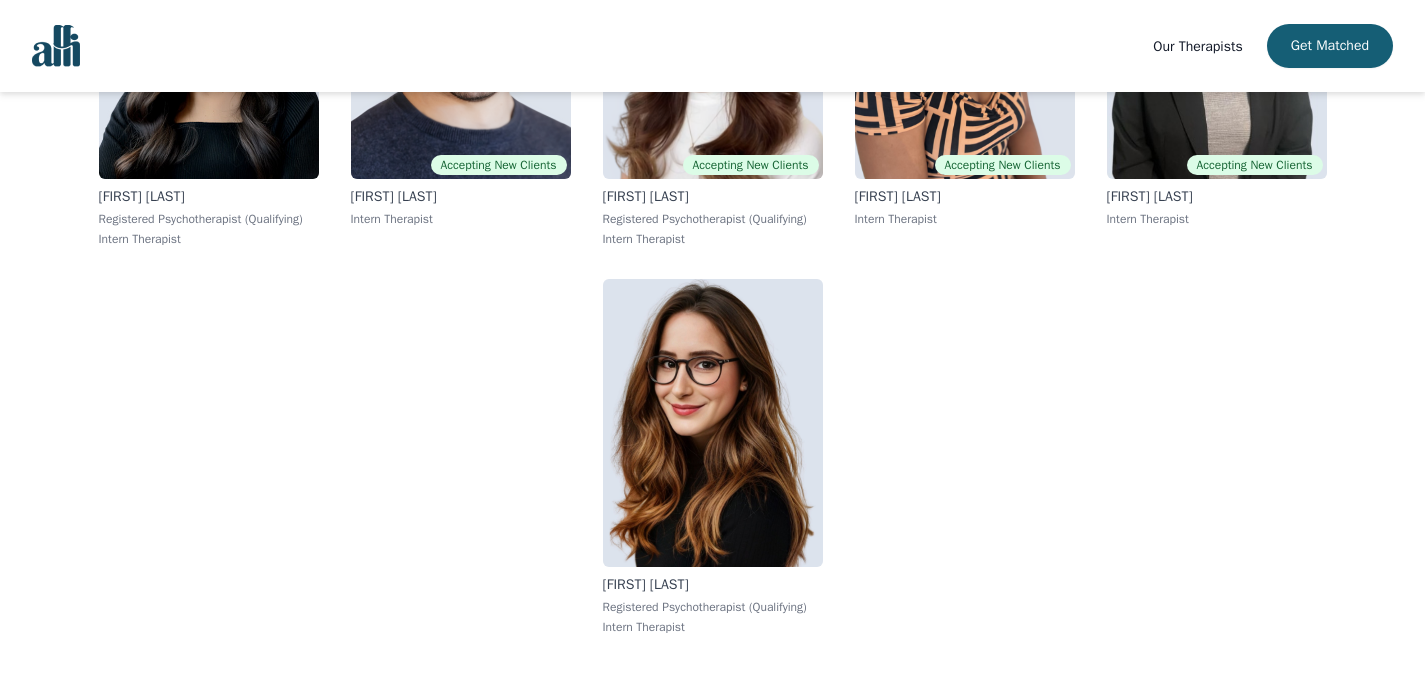 scroll, scrollTop: 5478, scrollLeft: 0, axis: vertical 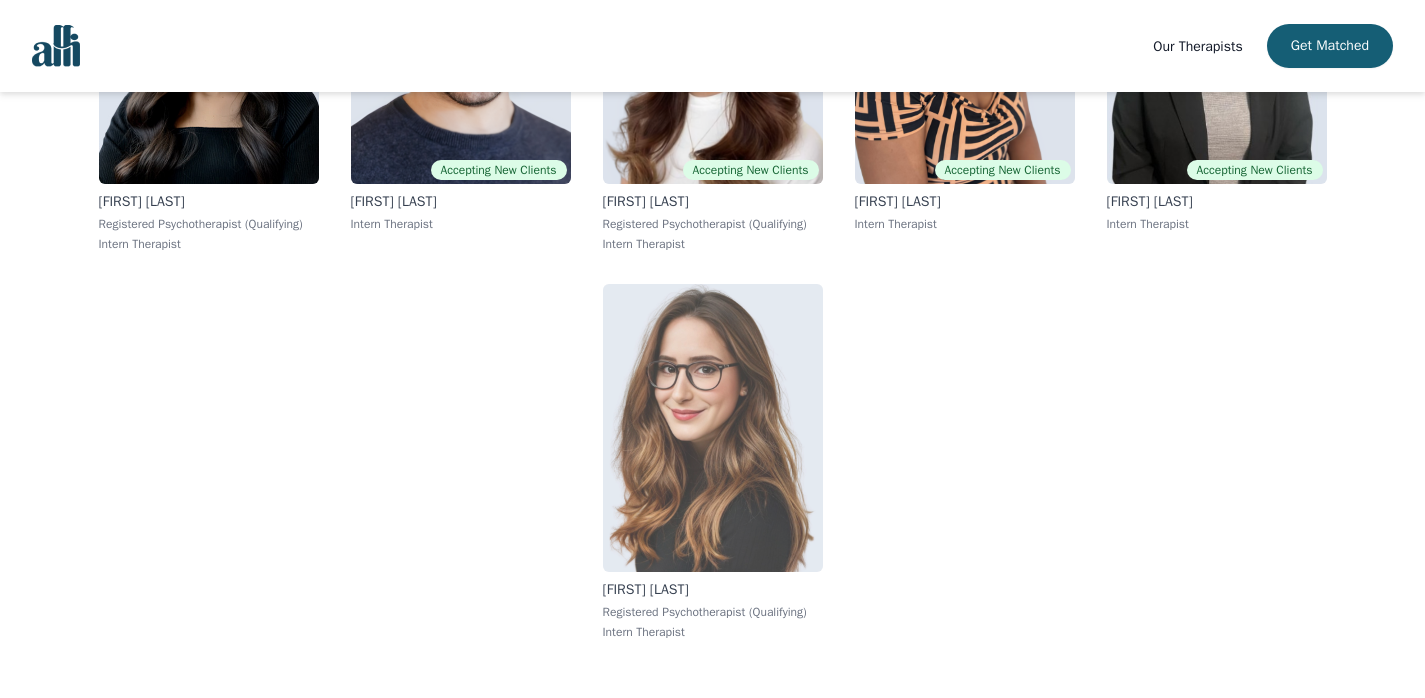click at bounding box center [713, 428] 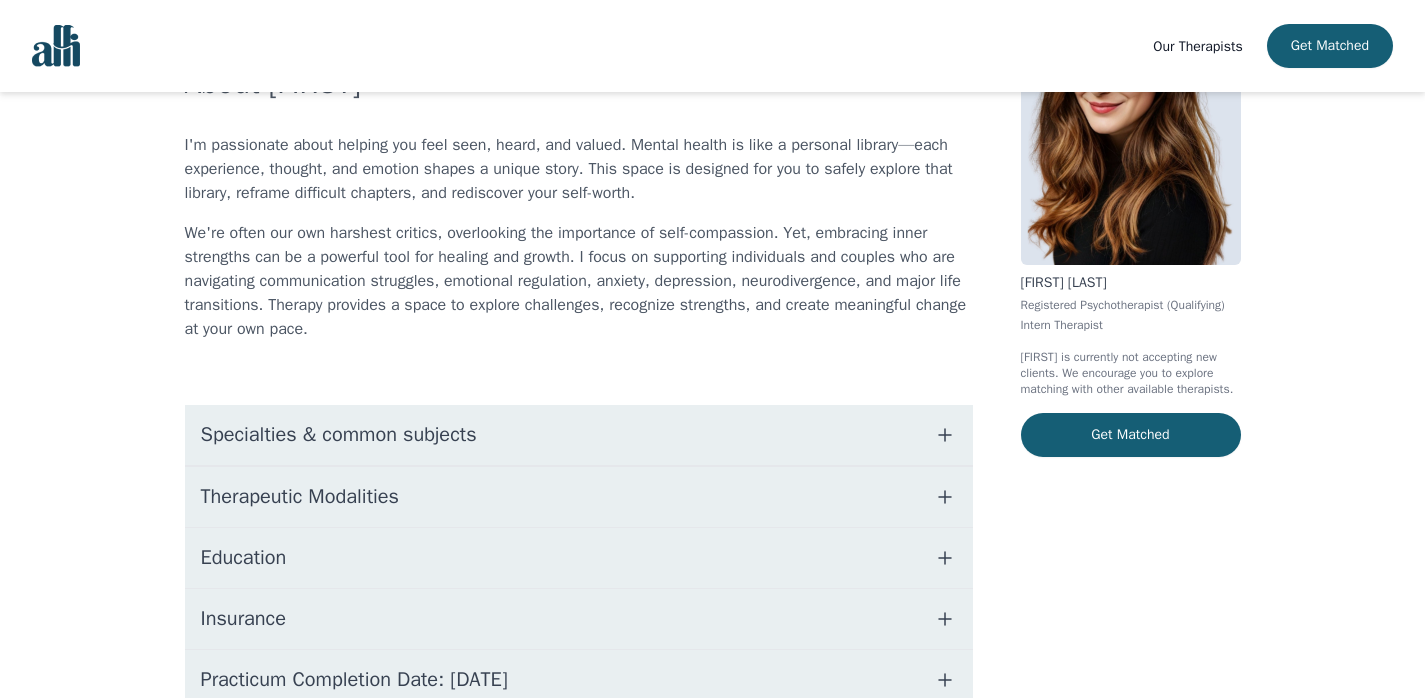 scroll, scrollTop: 171, scrollLeft: 0, axis: vertical 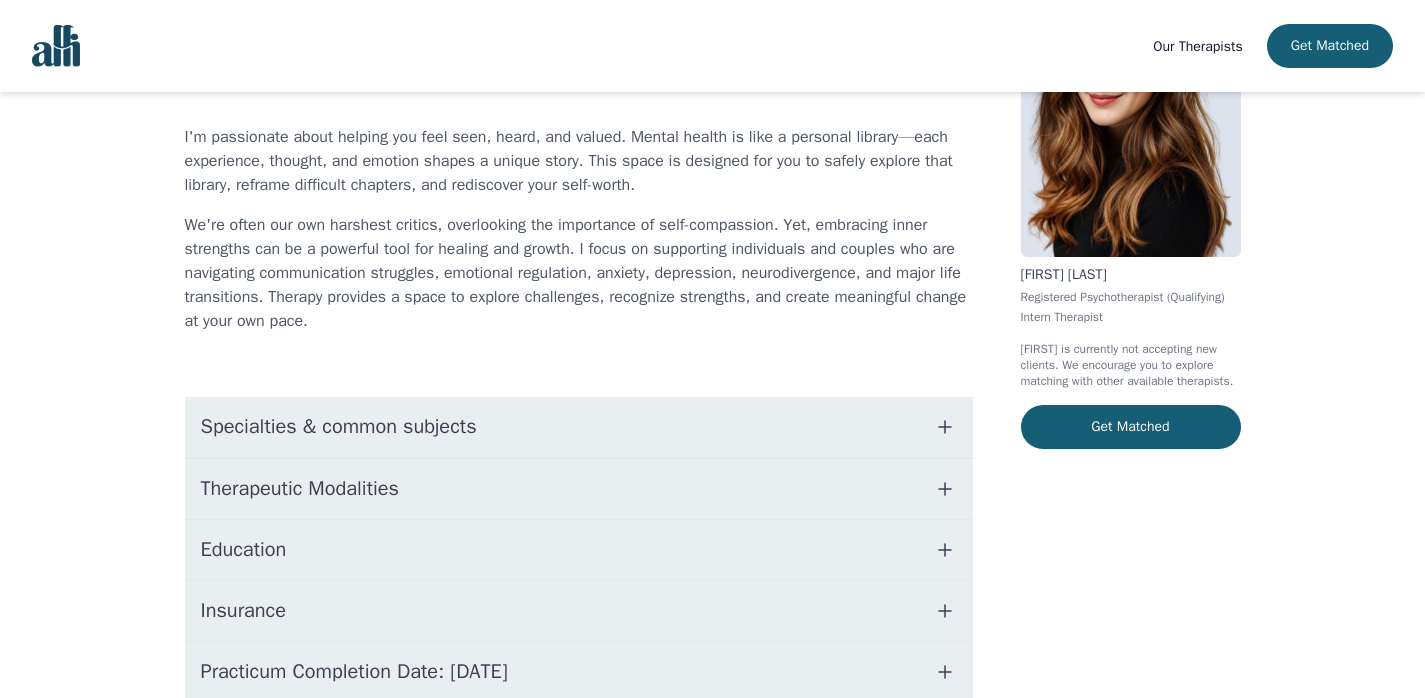 click on "Specialties & common subjects" at bounding box center (579, 427) 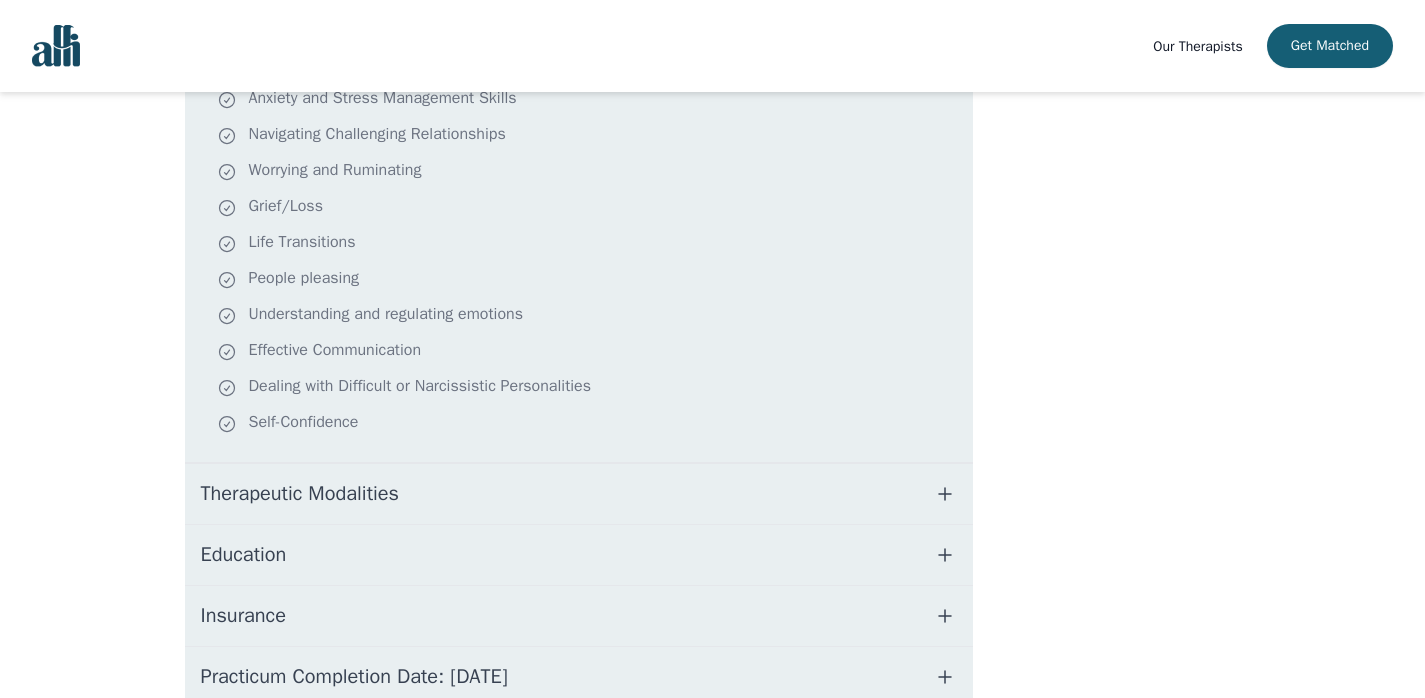 scroll, scrollTop: 561, scrollLeft: 0, axis: vertical 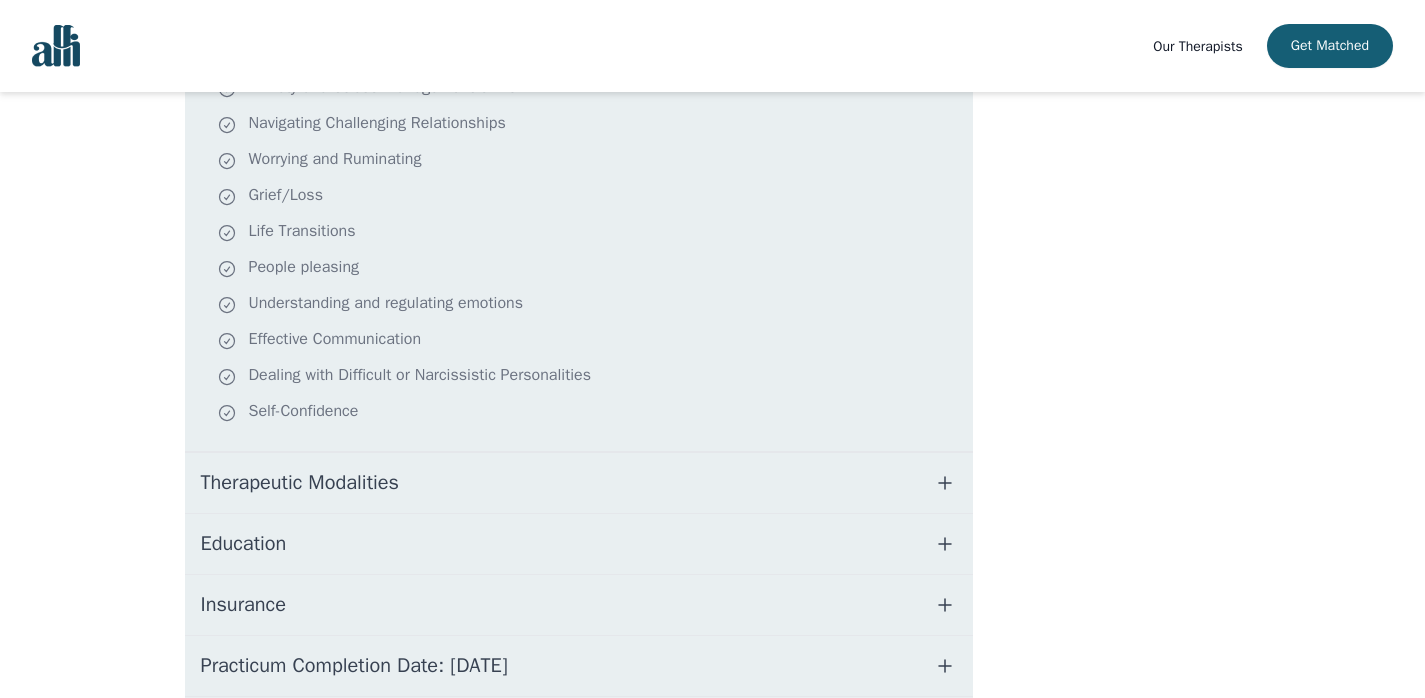 click on "Therapeutic Modalities" at bounding box center [579, 483] 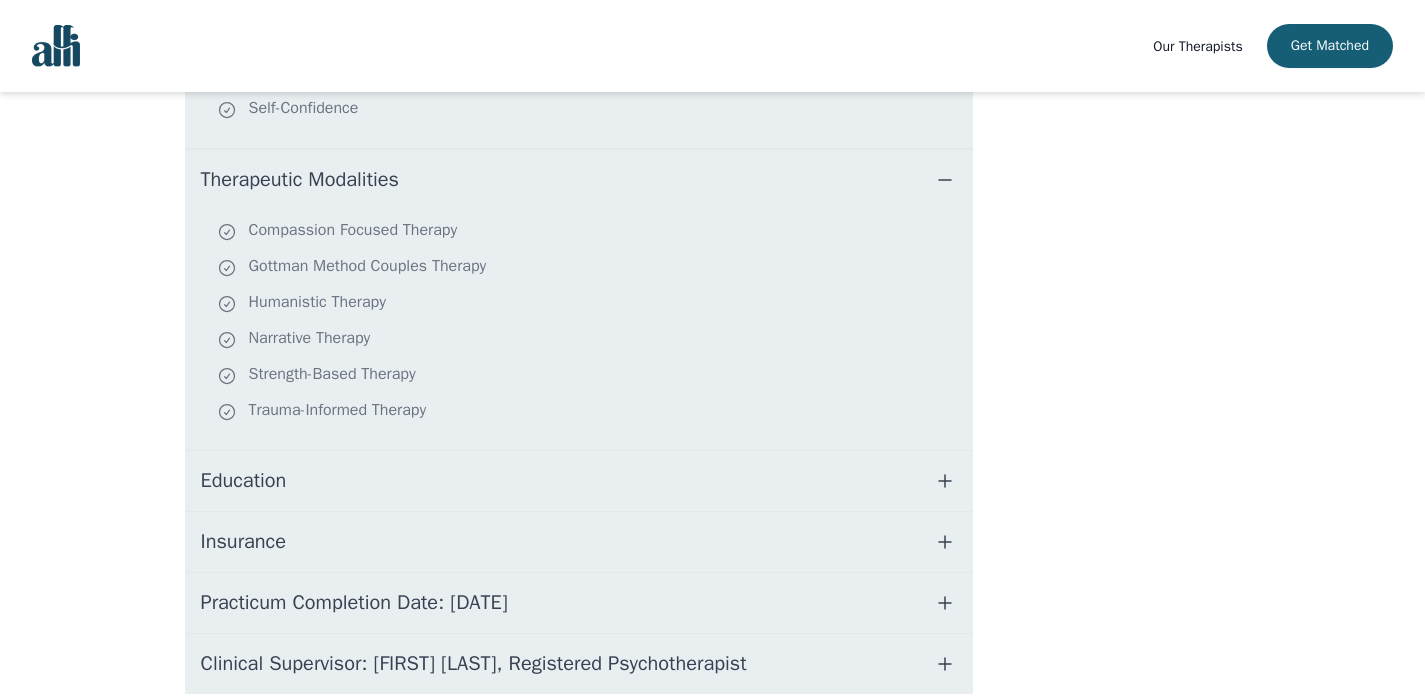 scroll, scrollTop: 872, scrollLeft: 0, axis: vertical 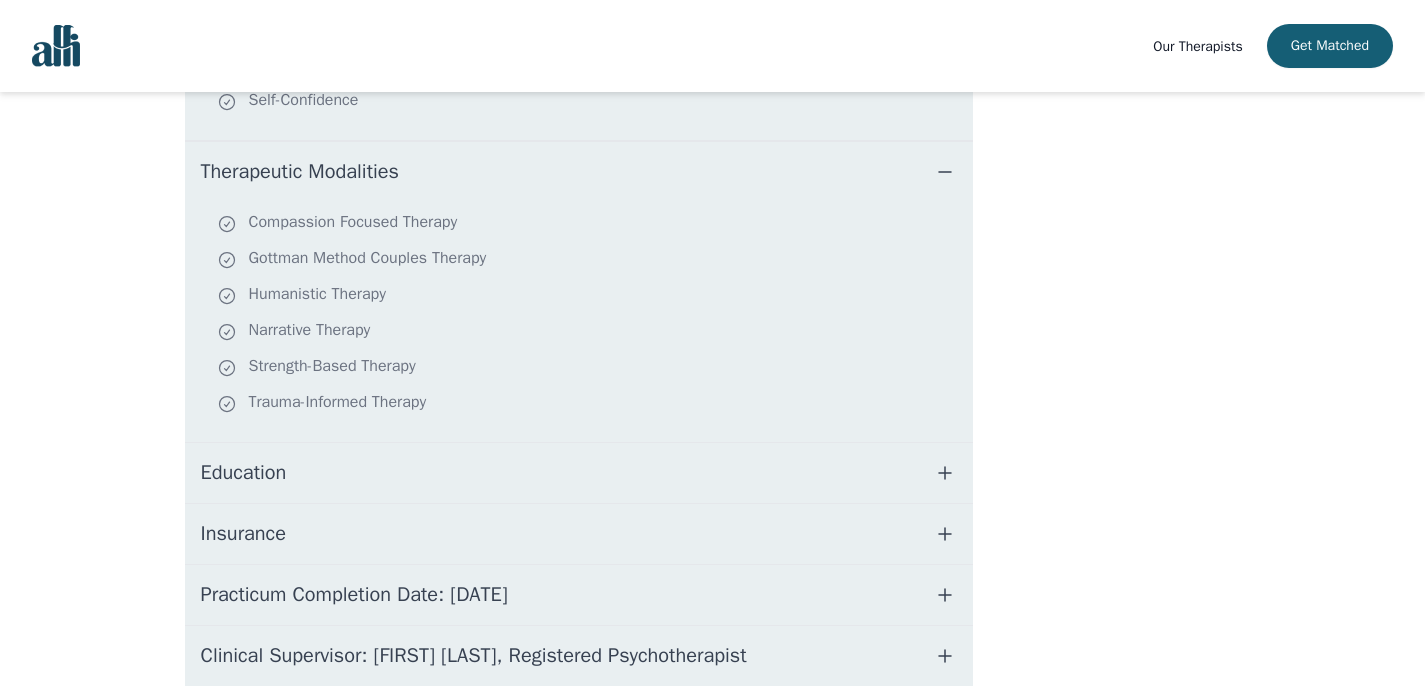 click on "Education" at bounding box center [579, 473] 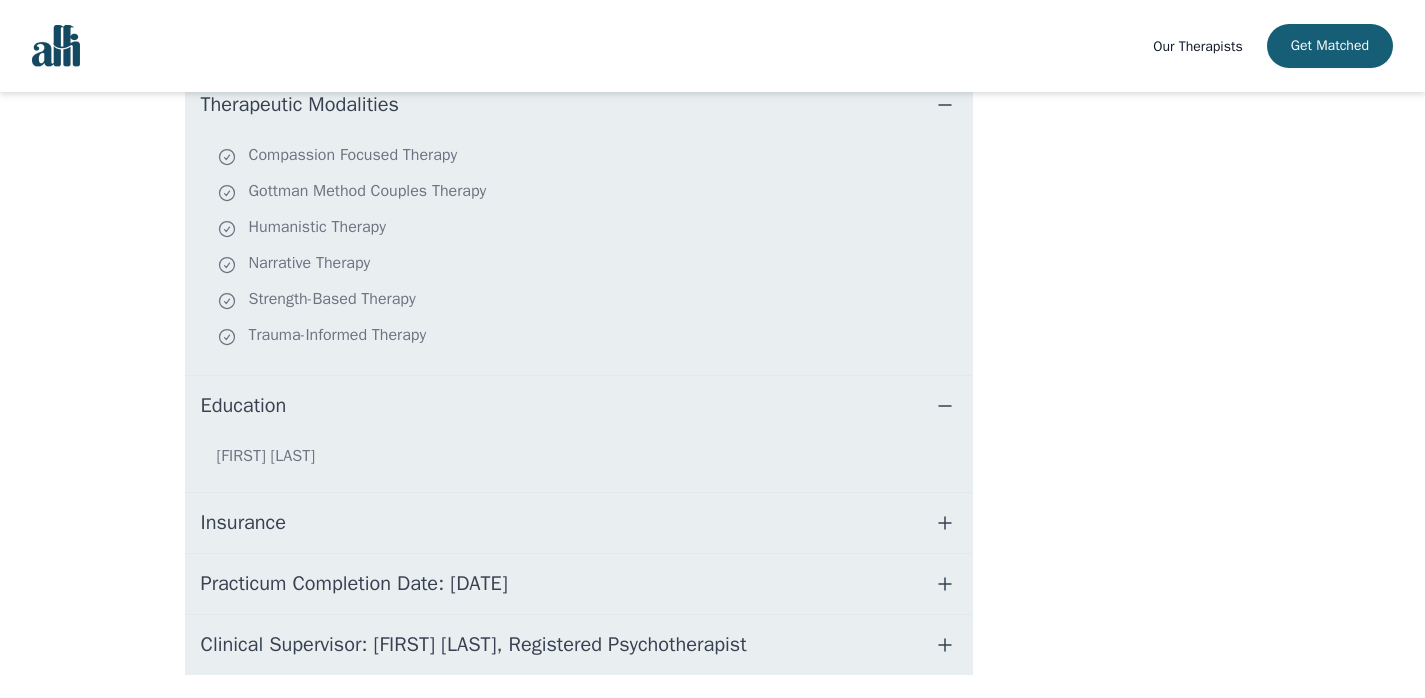 scroll, scrollTop: 943, scrollLeft: 0, axis: vertical 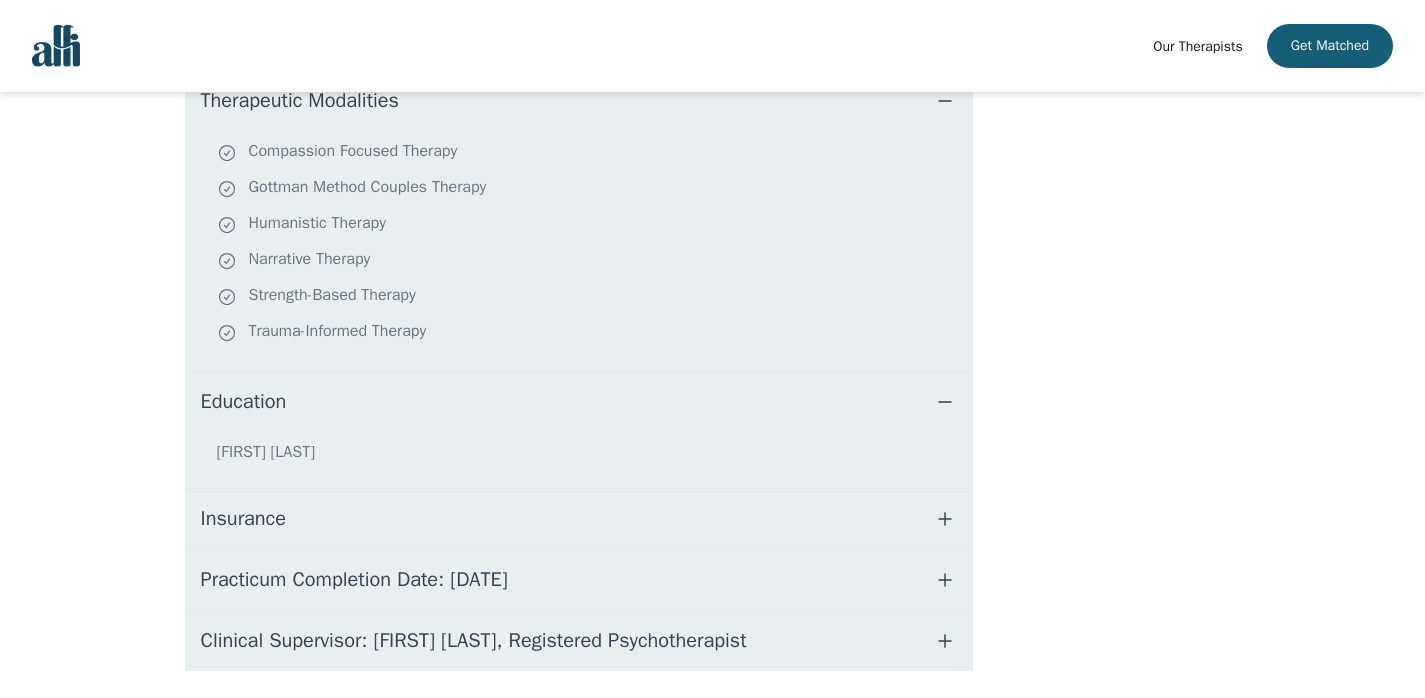 click on "Insurance" at bounding box center [579, 519] 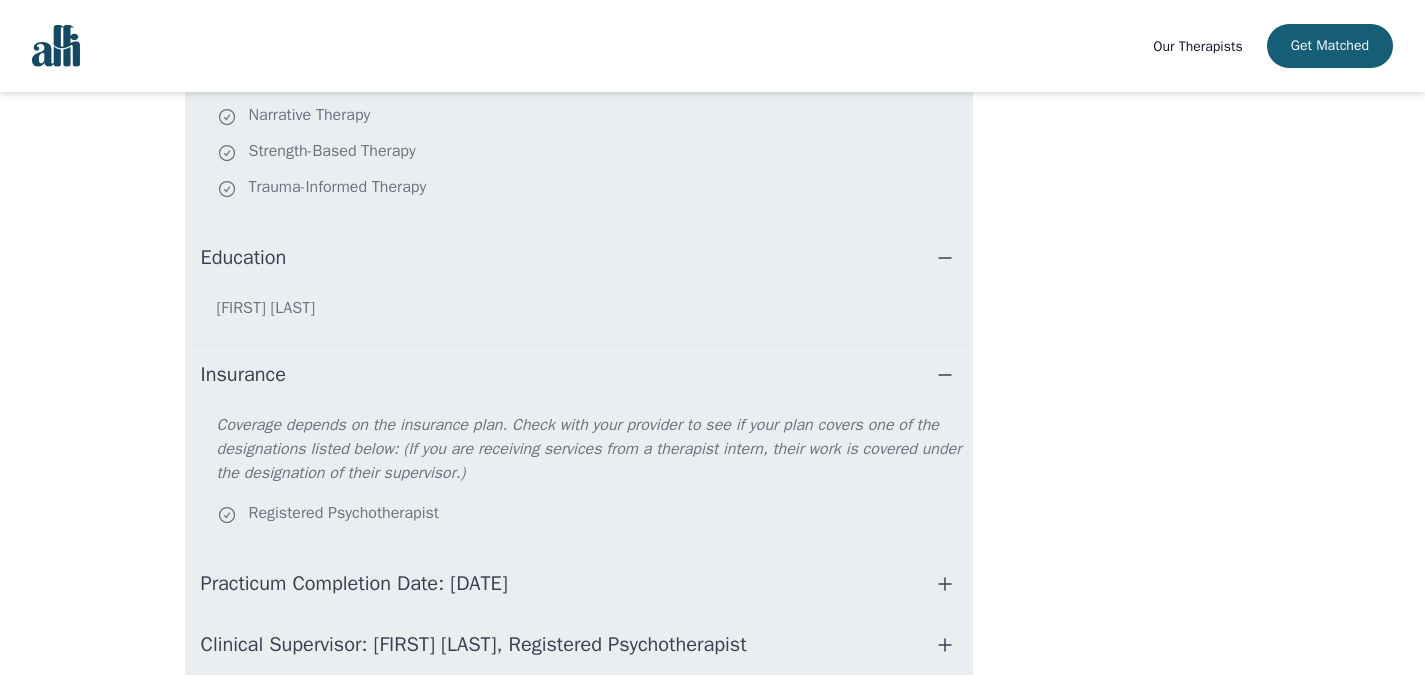 scroll, scrollTop: 1088, scrollLeft: 0, axis: vertical 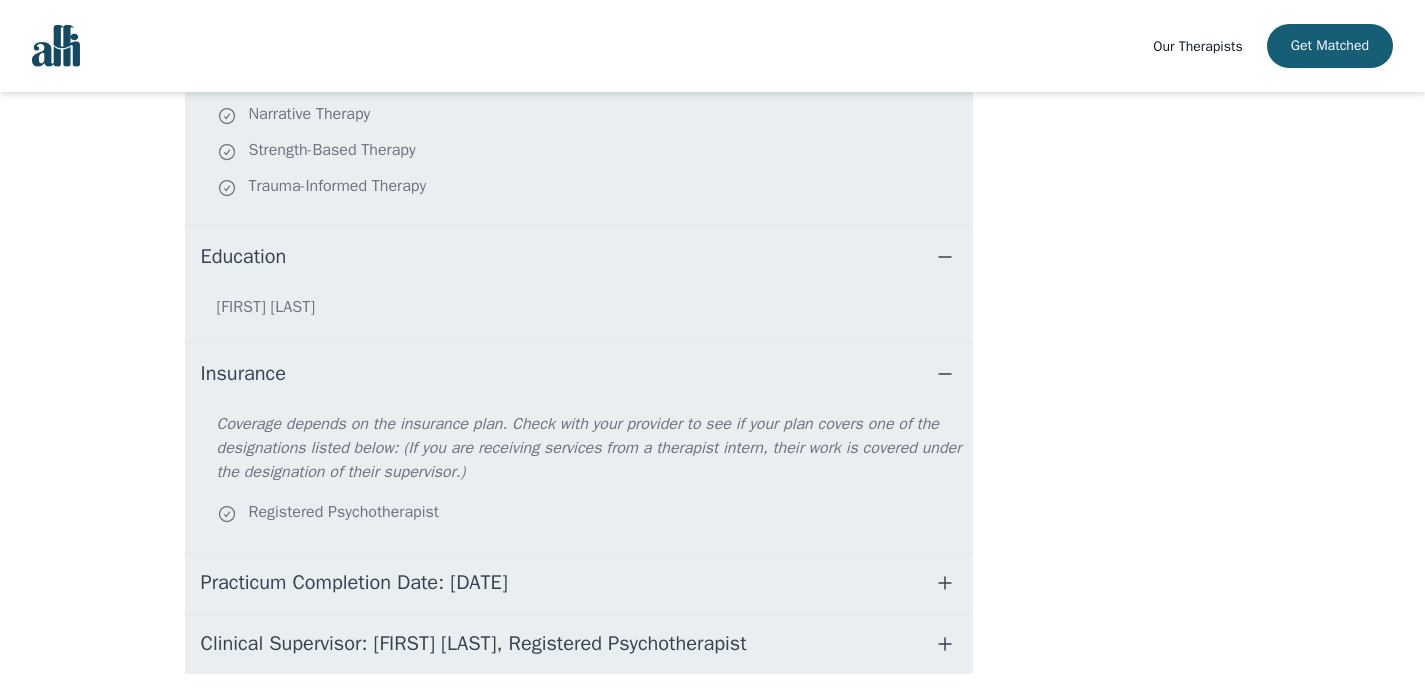 click on "Practicum Completion Date: [DATE]" at bounding box center (354, 583) 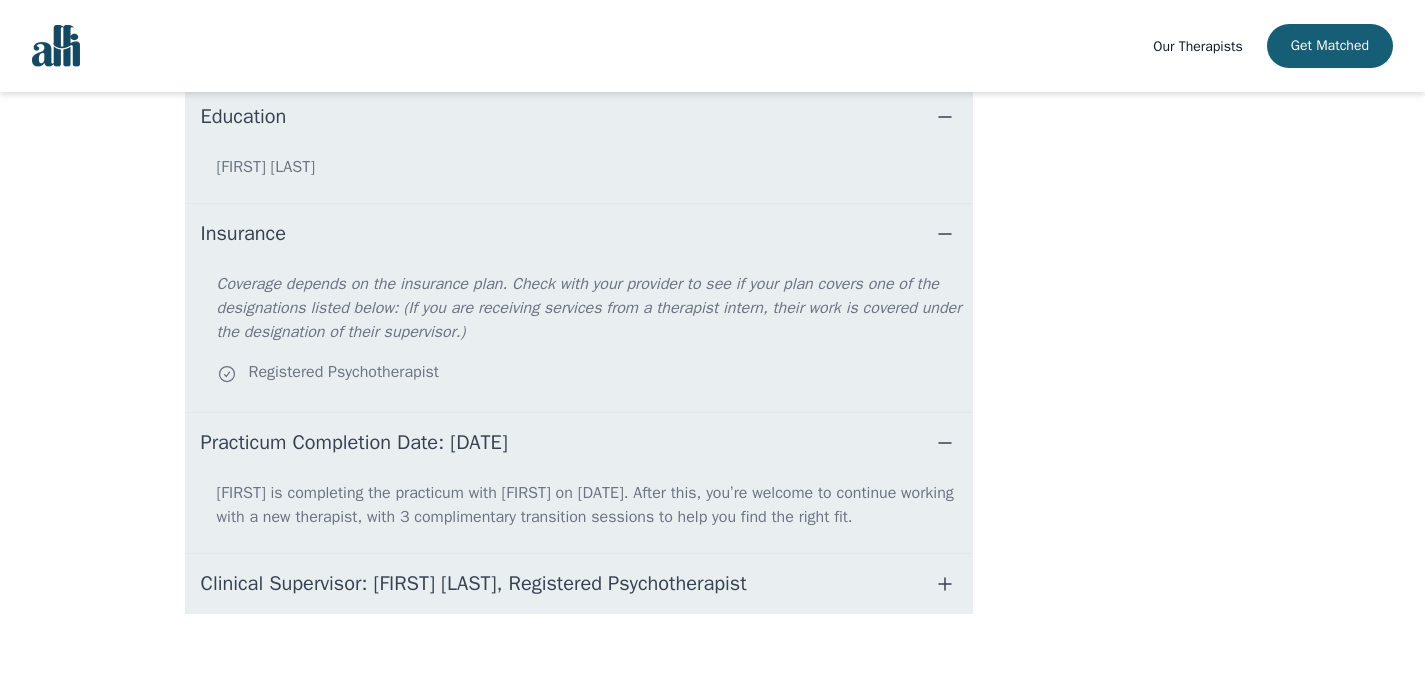 scroll, scrollTop: 1240, scrollLeft: 0, axis: vertical 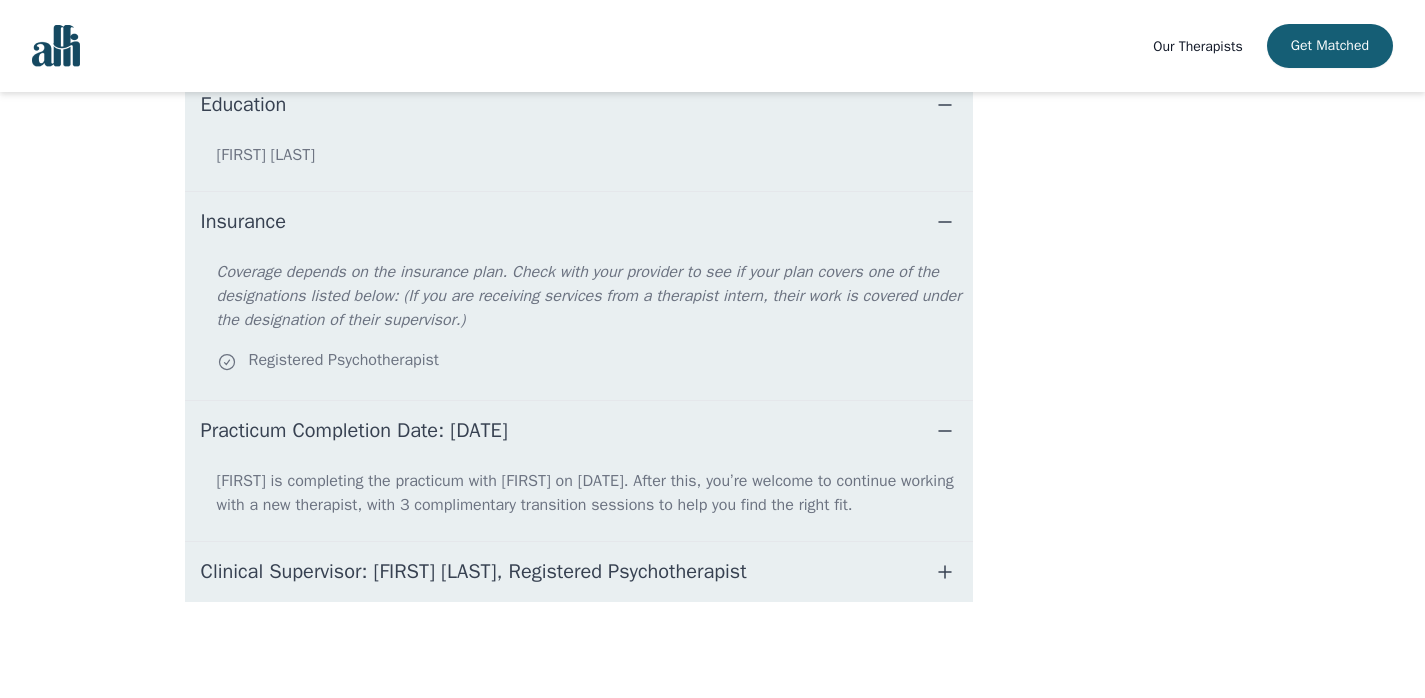 click on "Clinical Supervisor: [FIRST] [LAST], Registered Psychotherapist" at bounding box center [474, 572] 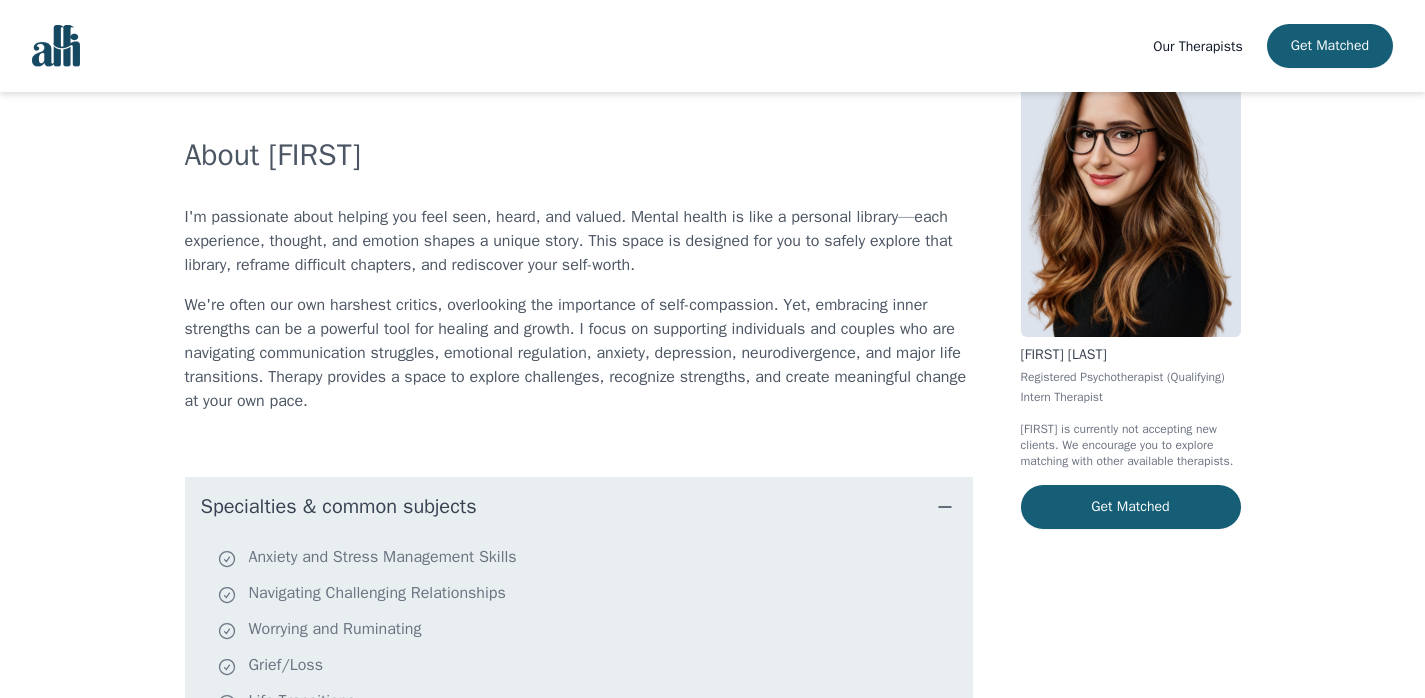 scroll, scrollTop: 0, scrollLeft: 0, axis: both 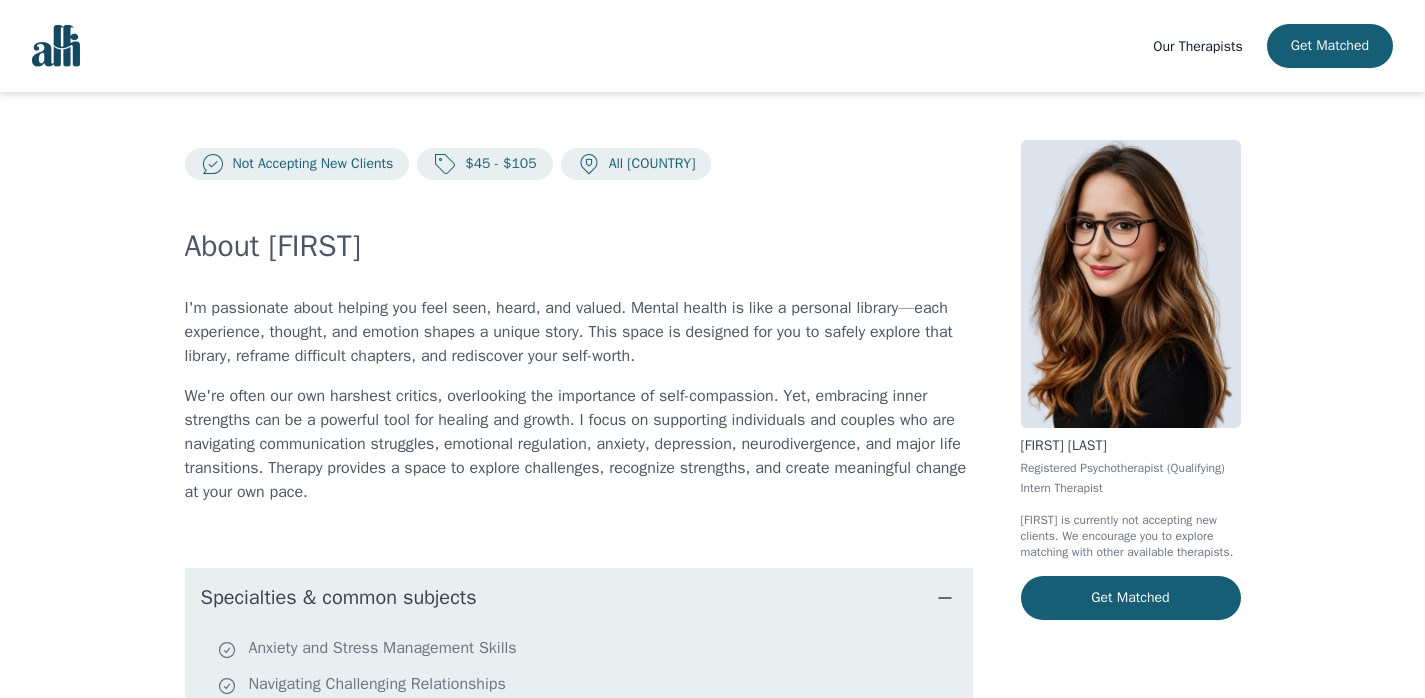 click at bounding box center [56, 46] 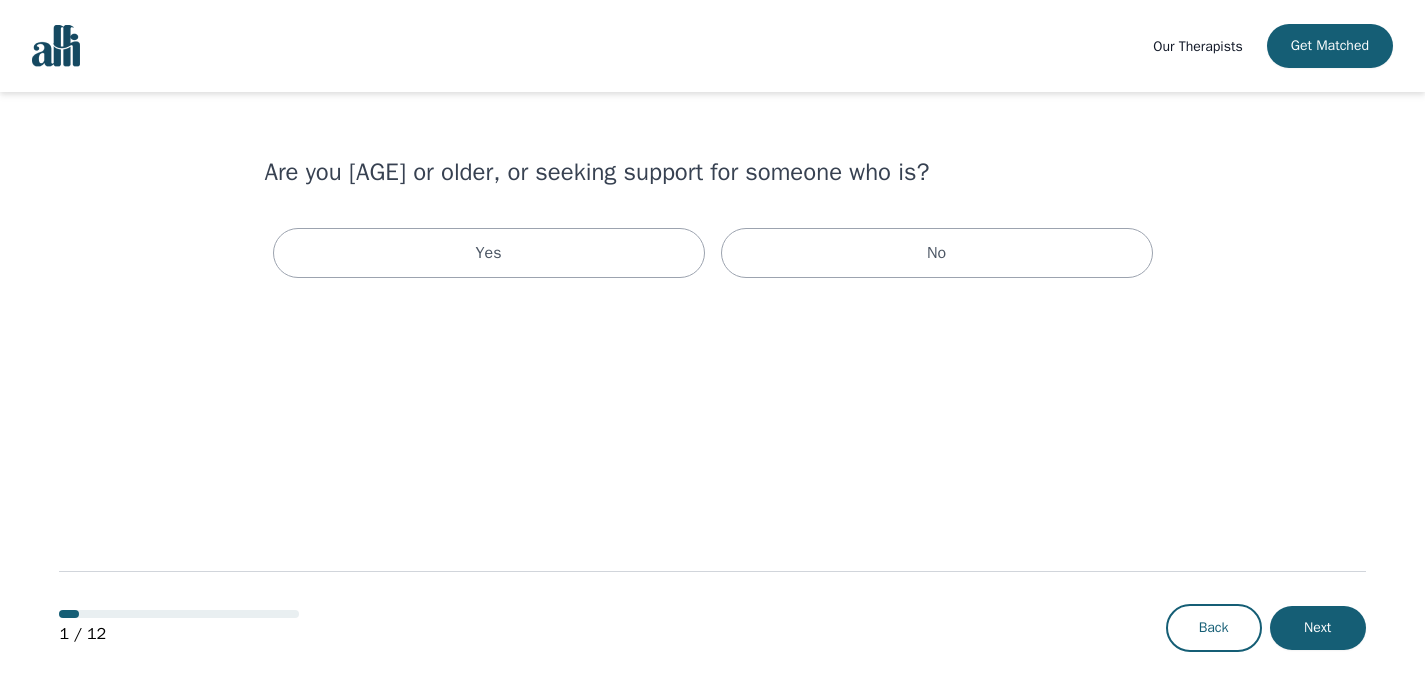 scroll, scrollTop: 0, scrollLeft: 0, axis: both 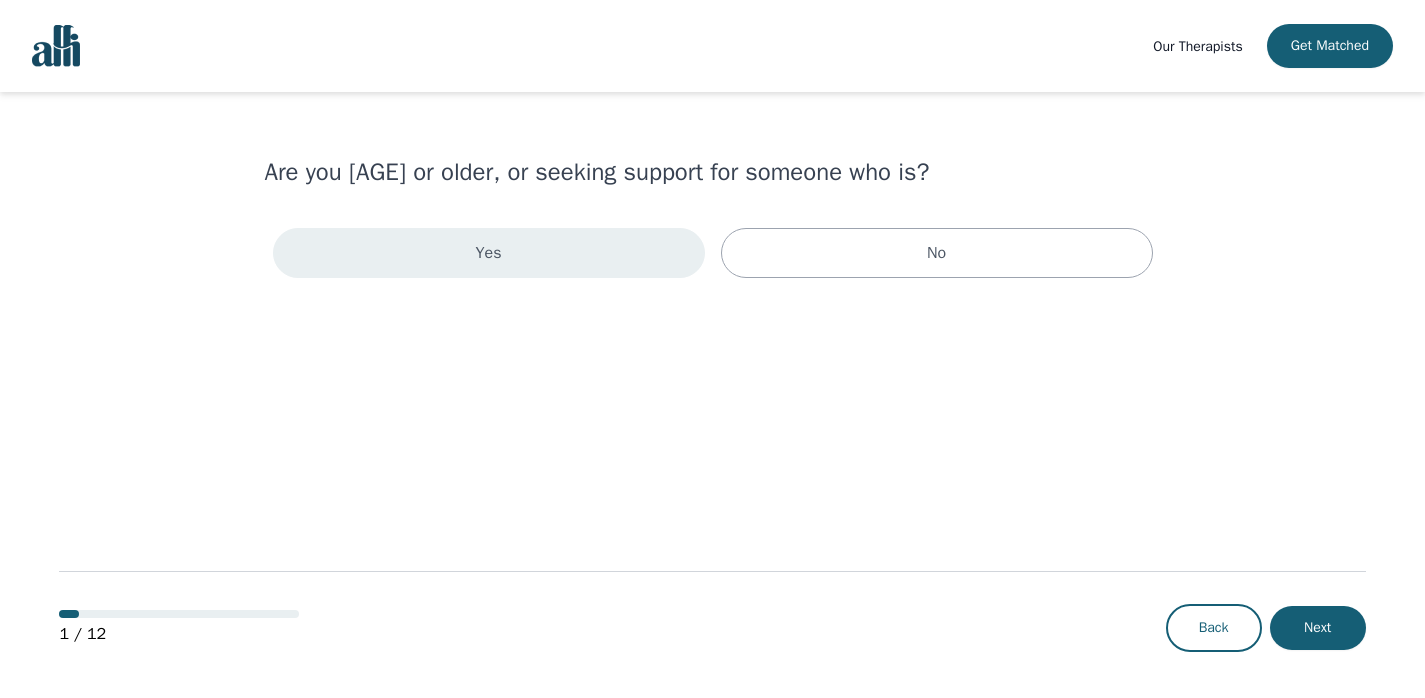 click on "Yes" at bounding box center (489, 253) 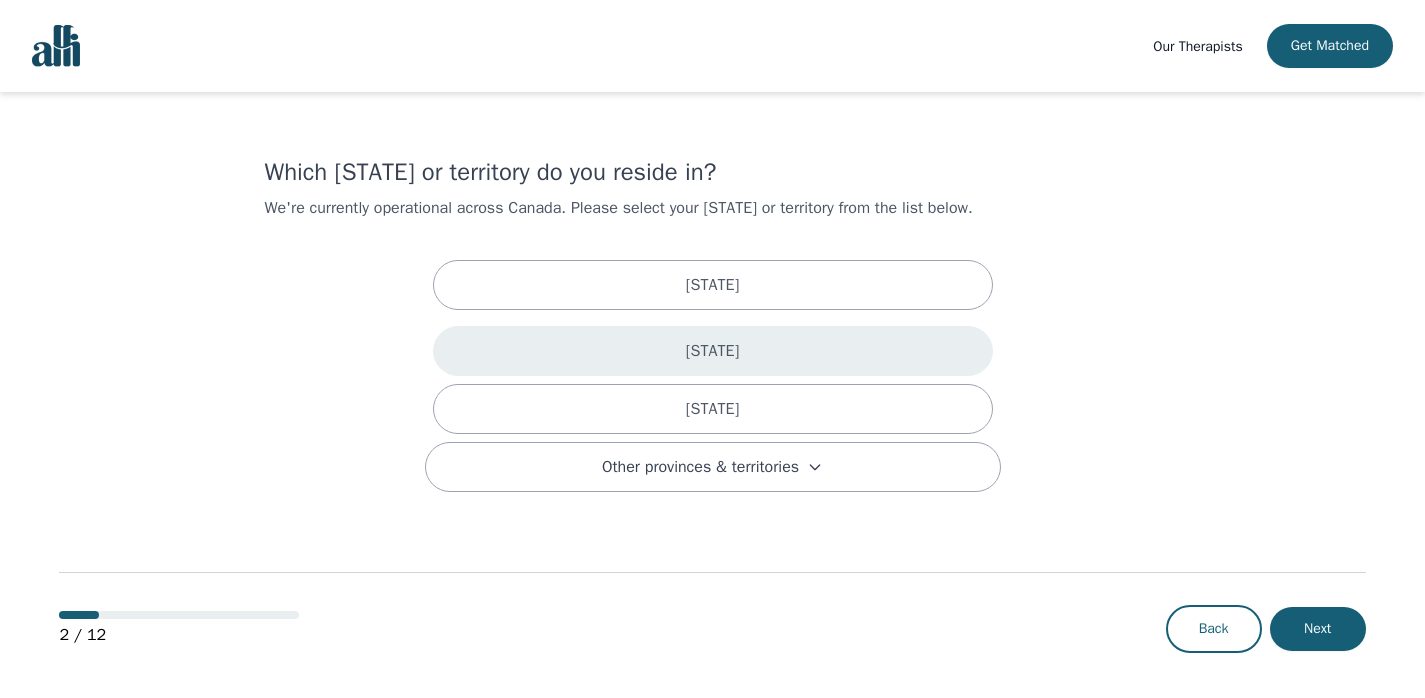 click on "[STATE]" at bounding box center (713, 351) 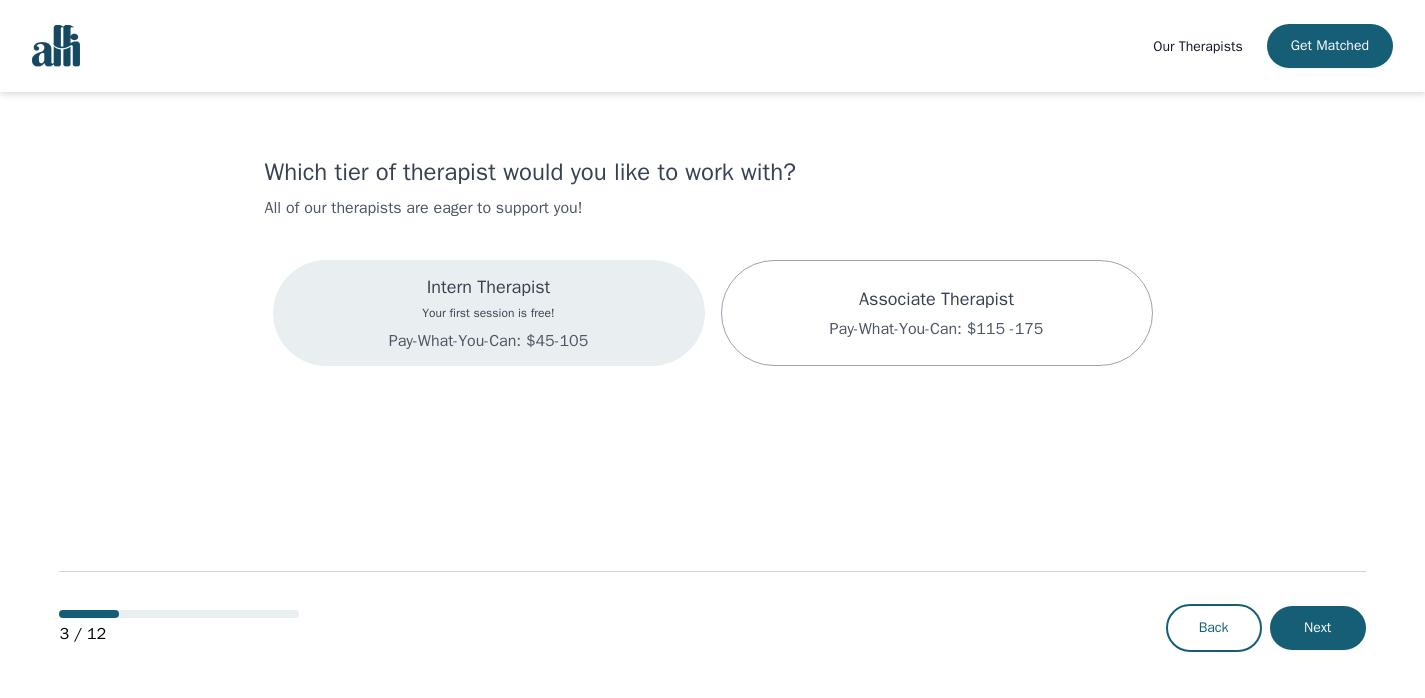 click on "Intern Therapist Your first session is free! Pay-What-You-Can: $45-105" at bounding box center (488, 313) 